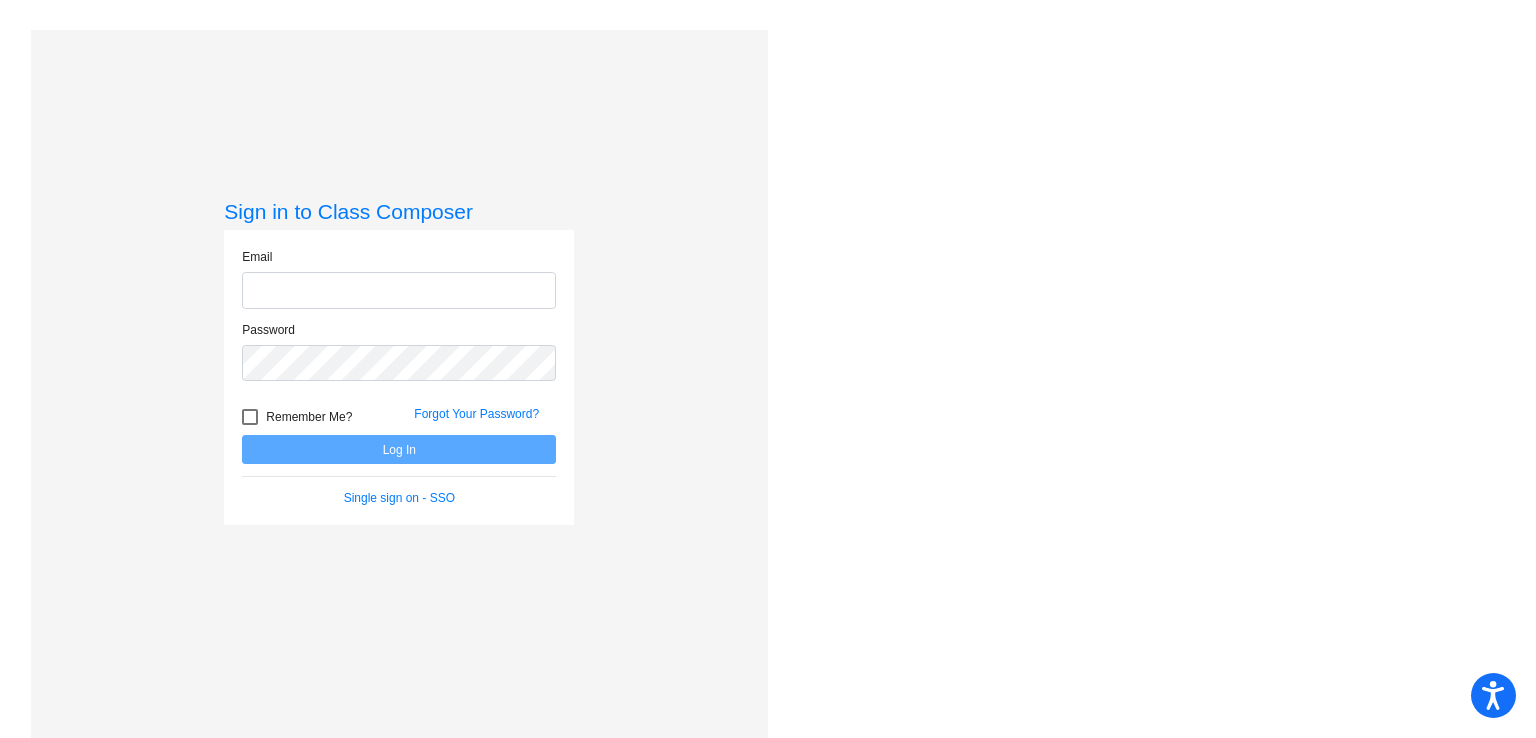 scroll, scrollTop: 0, scrollLeft: 0, axis: both 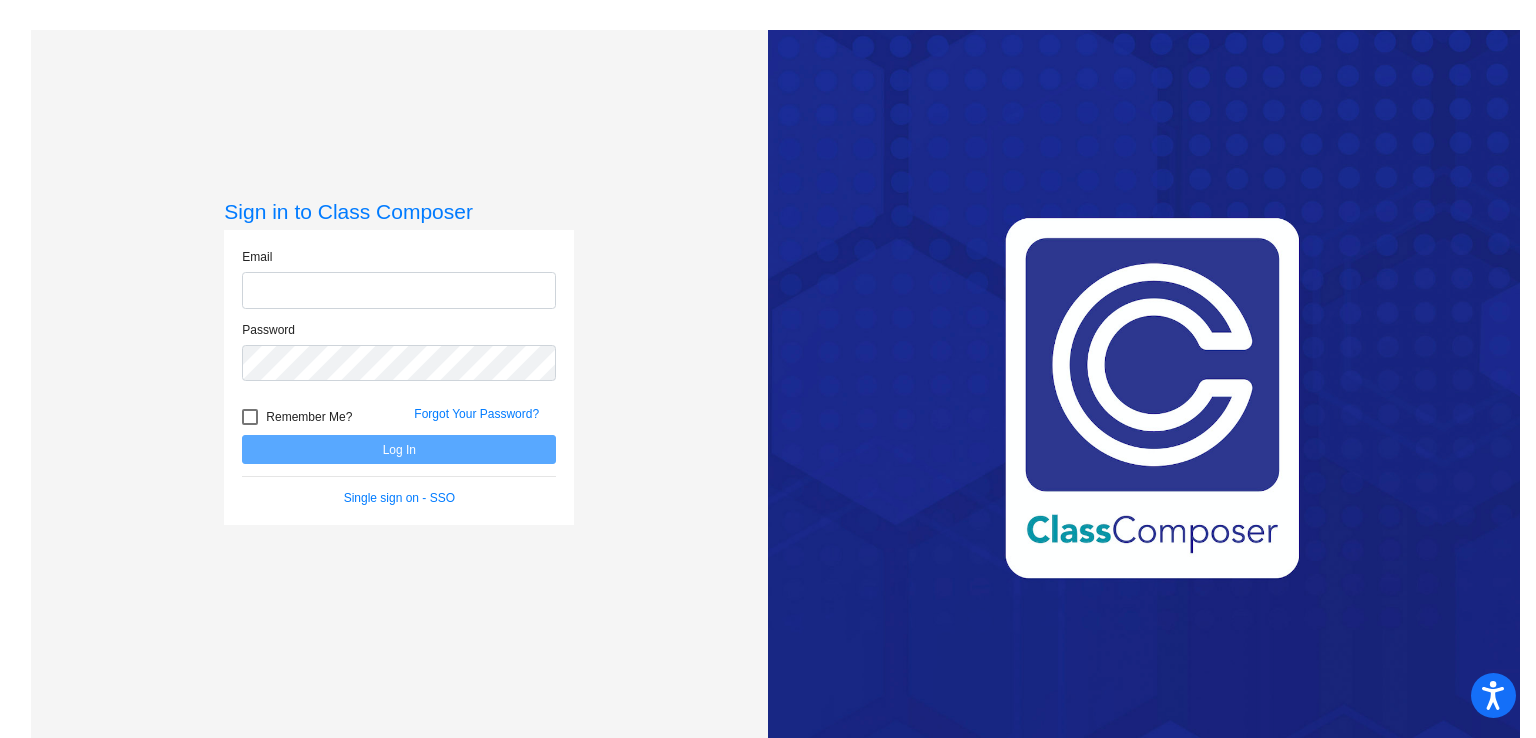 type on "sofia.prudencio@[EXAMPLE.COM]" 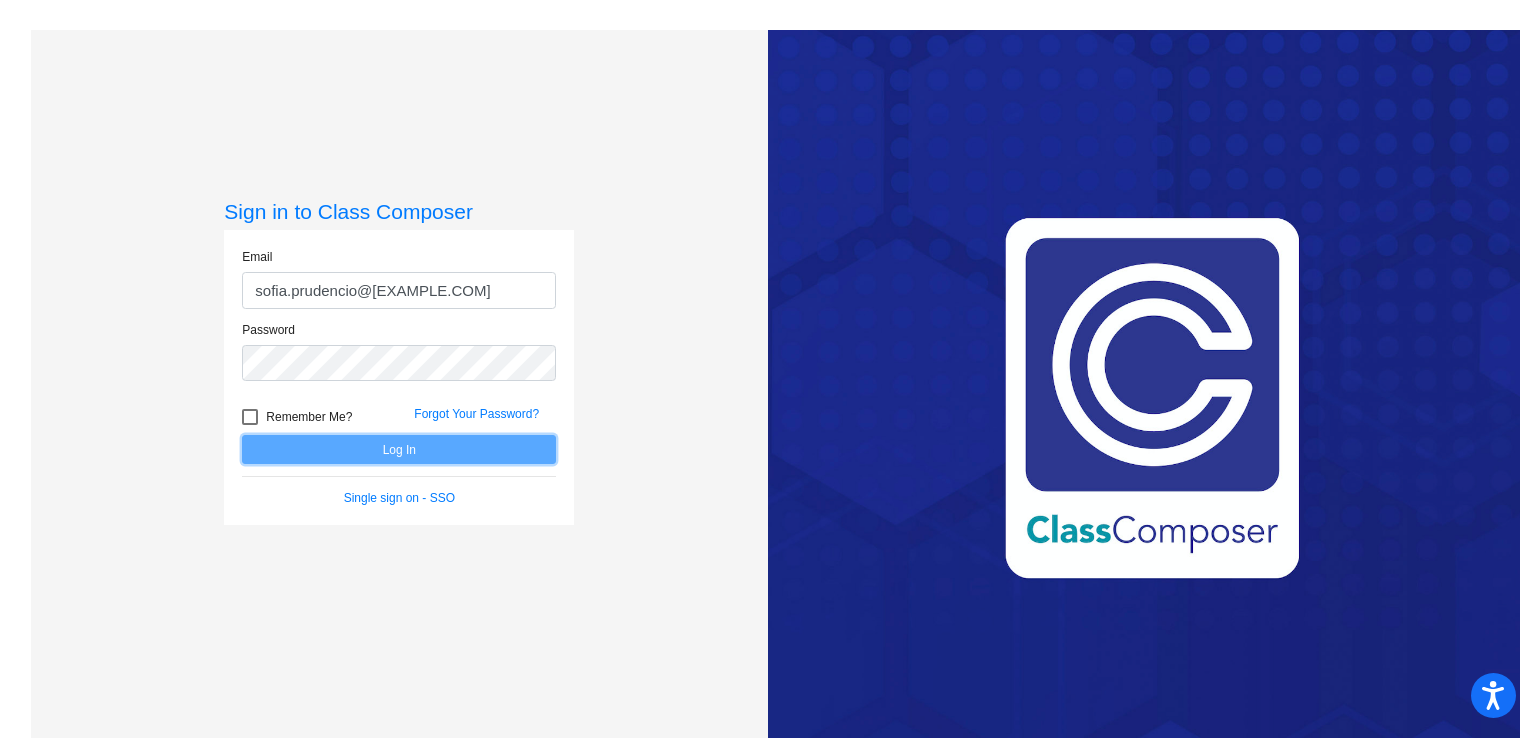 click on "Log In" 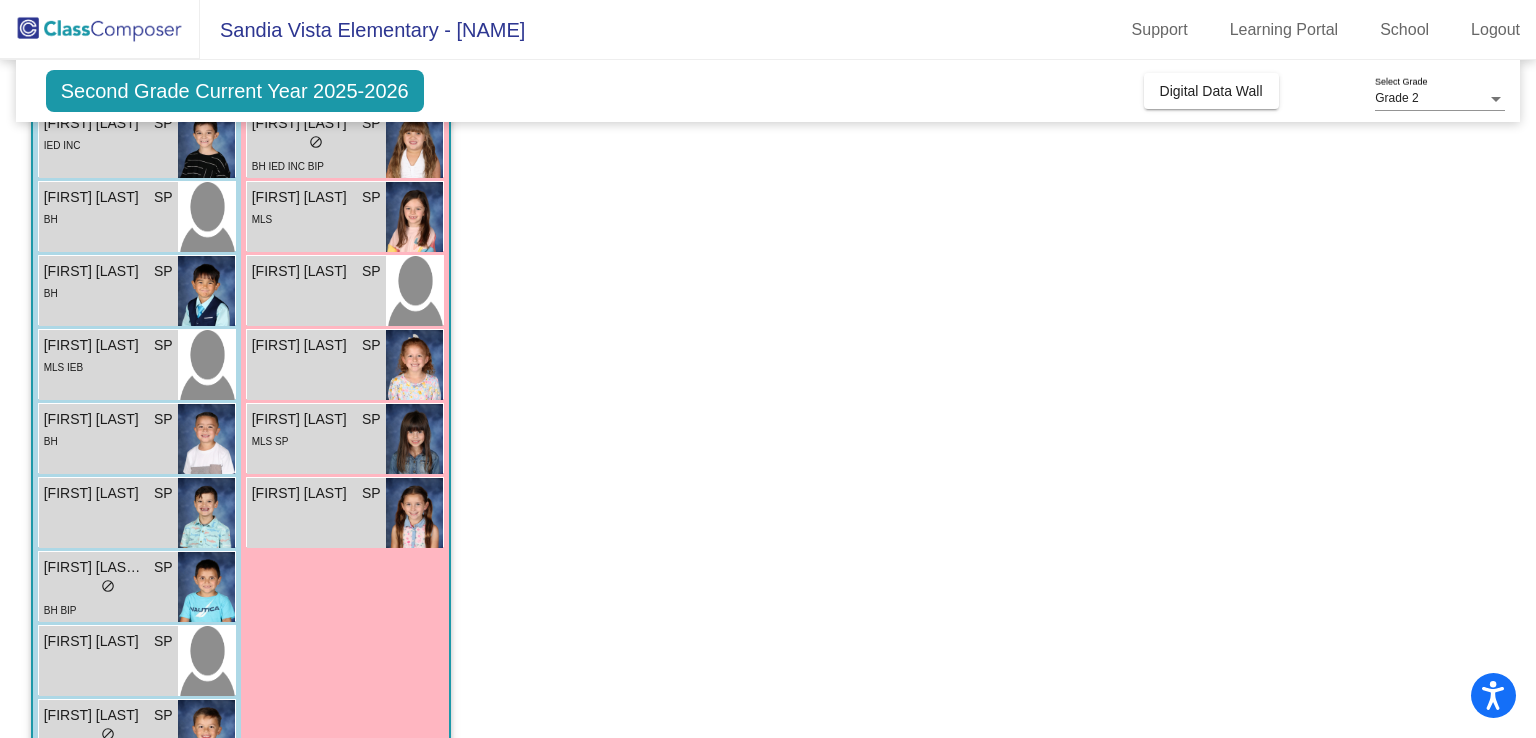 scroll, scrollTop: 356, scrollLeft: 0, axis: vertical 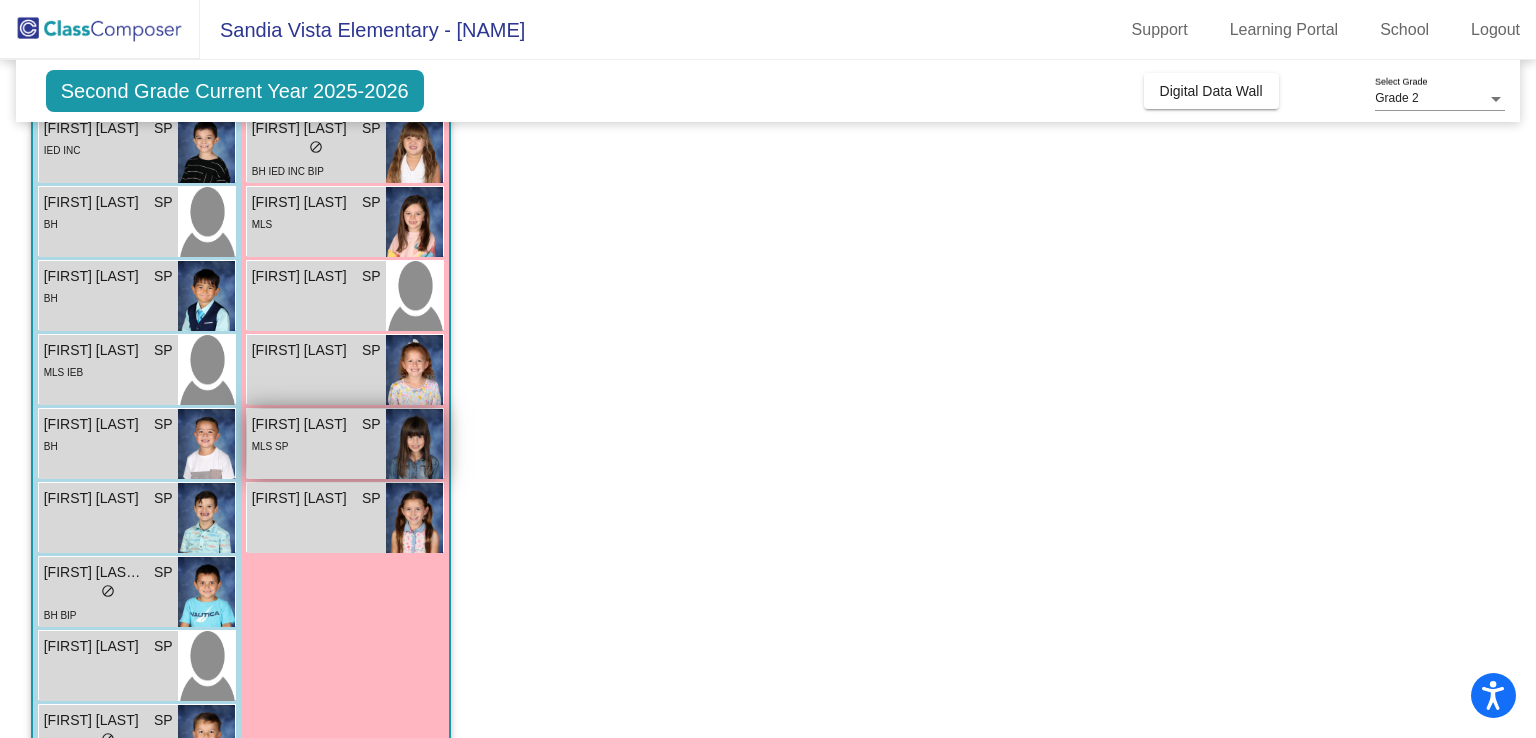 click on "MLS SP" at bounding box center (316, 445) 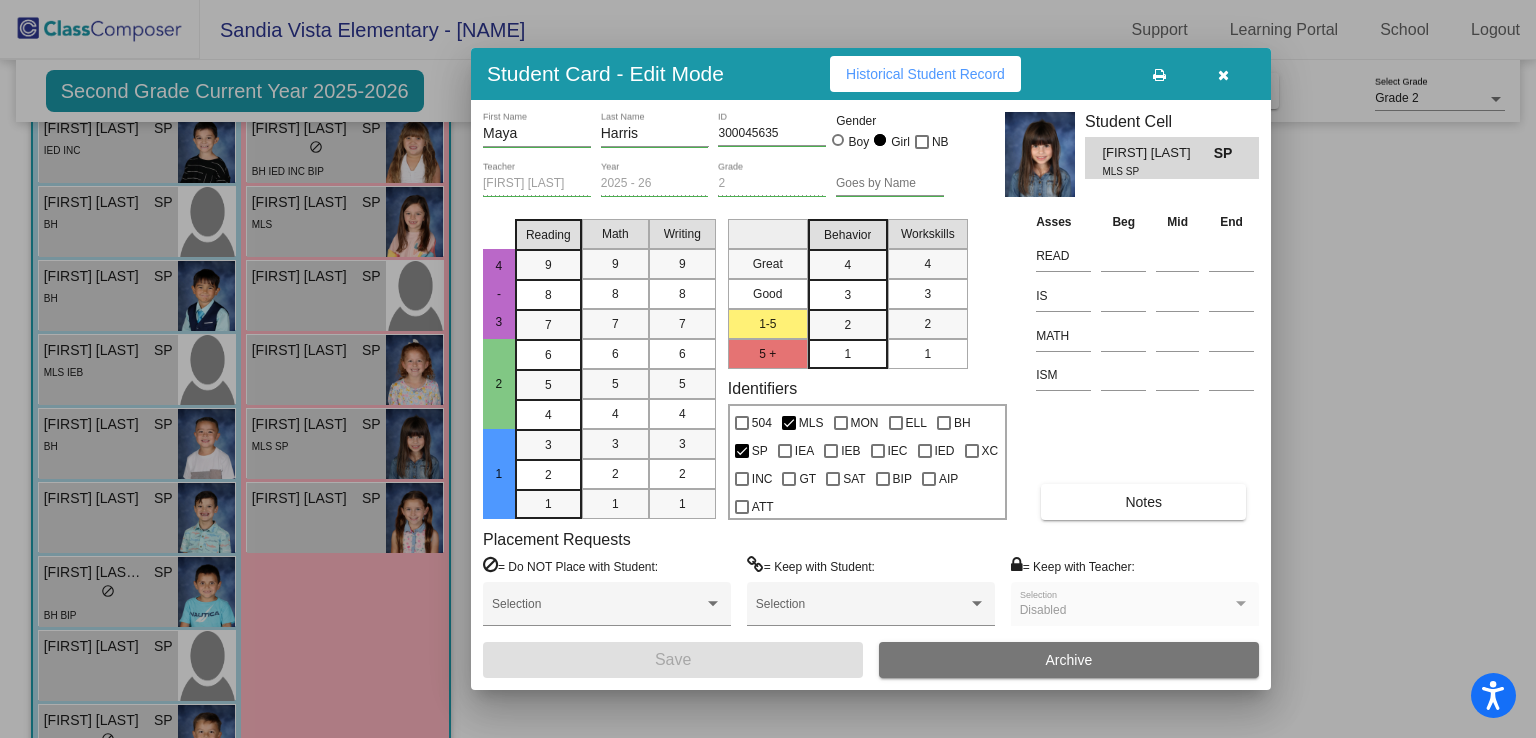 click at bounding box center [1223, 75] 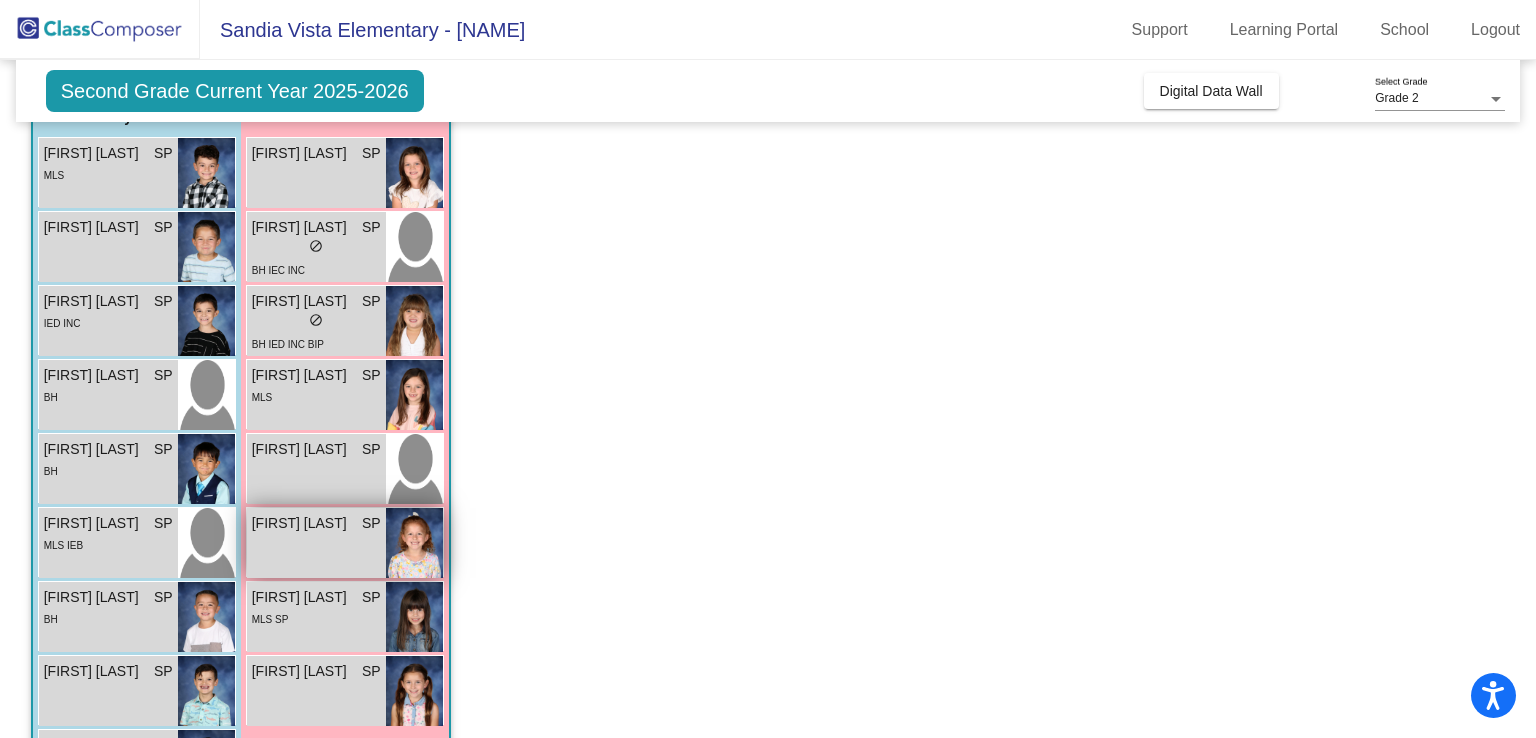 scroll, scrollTop: 186, scrollLeft: 0, axis: vertical 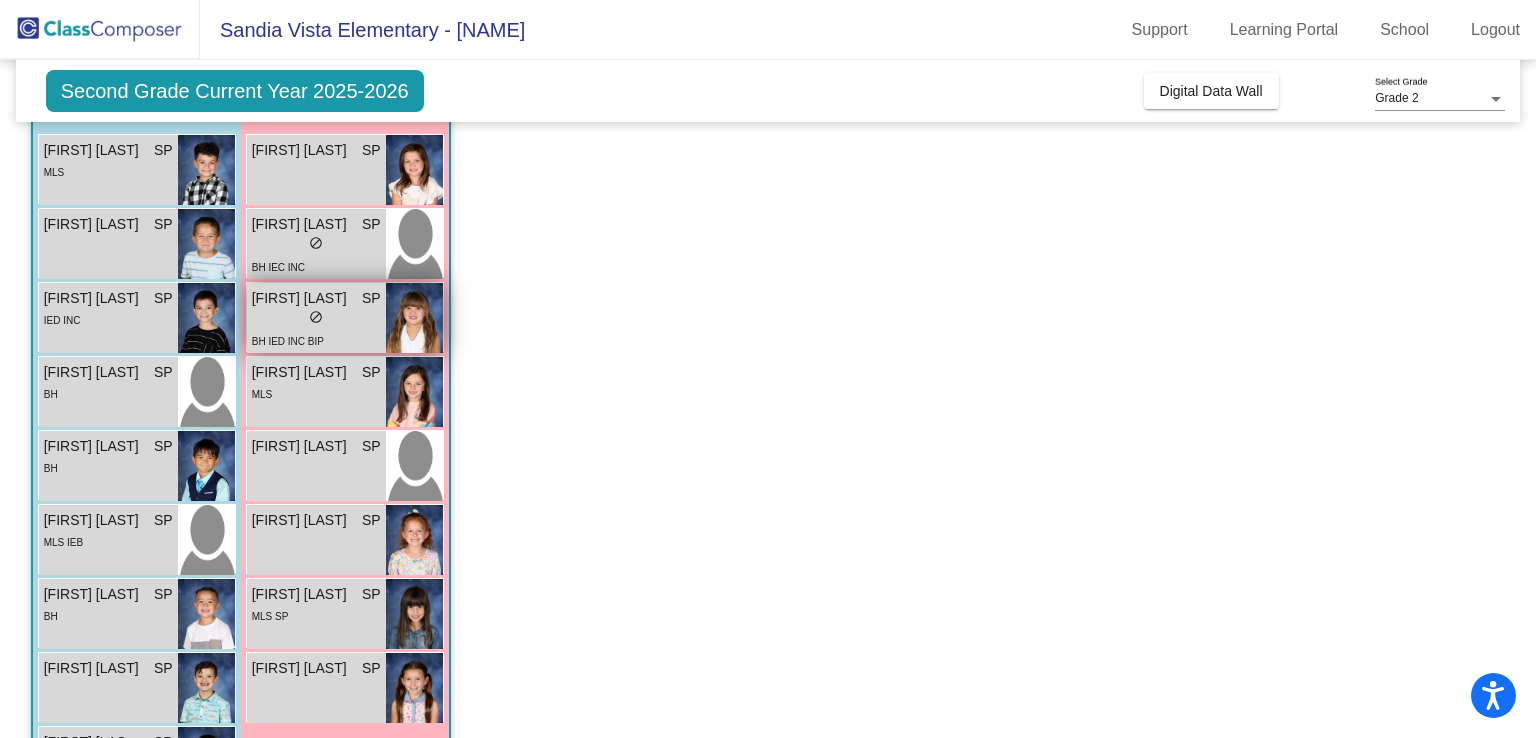 click on "BH IED INC BIP" at bounding box center (316, 340) 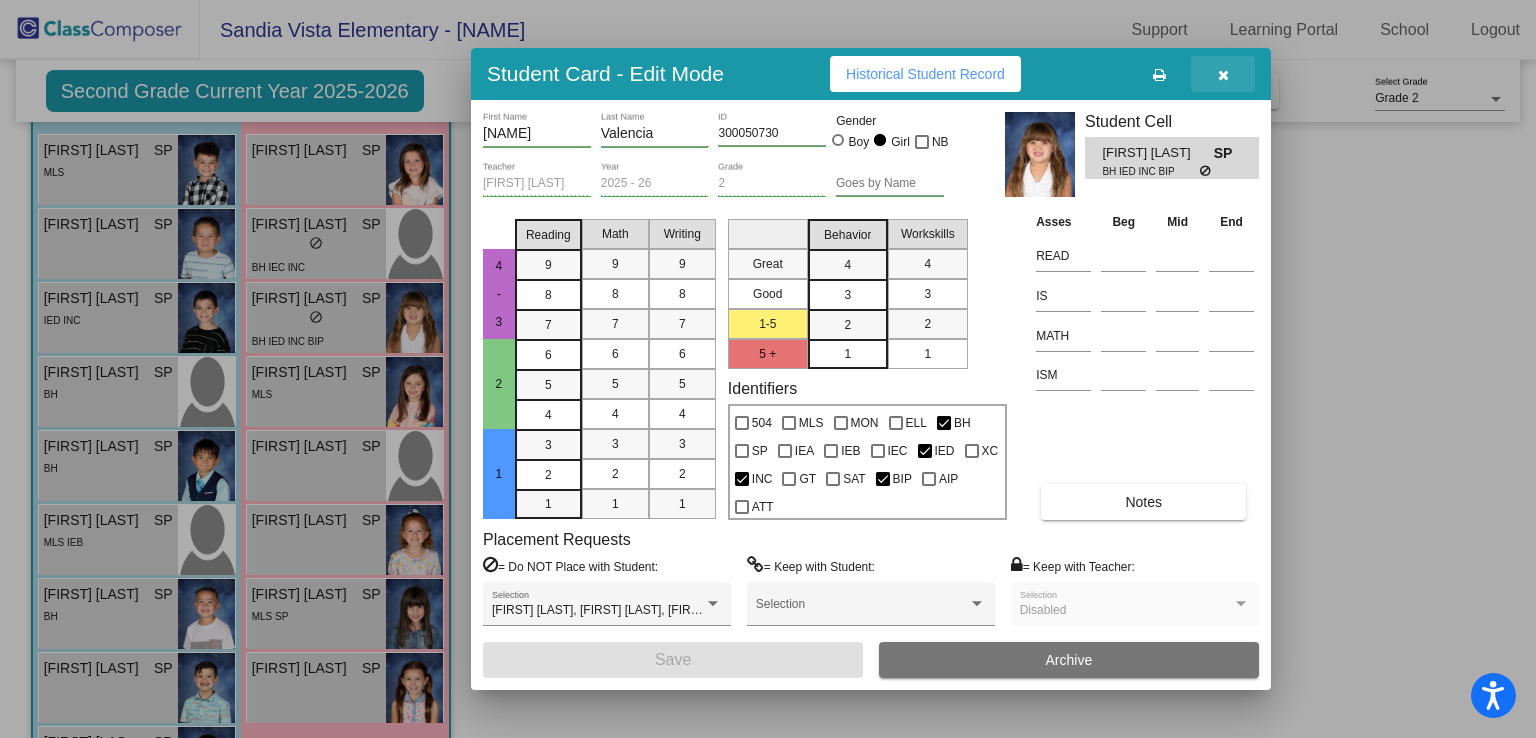 click at bounding box center [1223, 74] 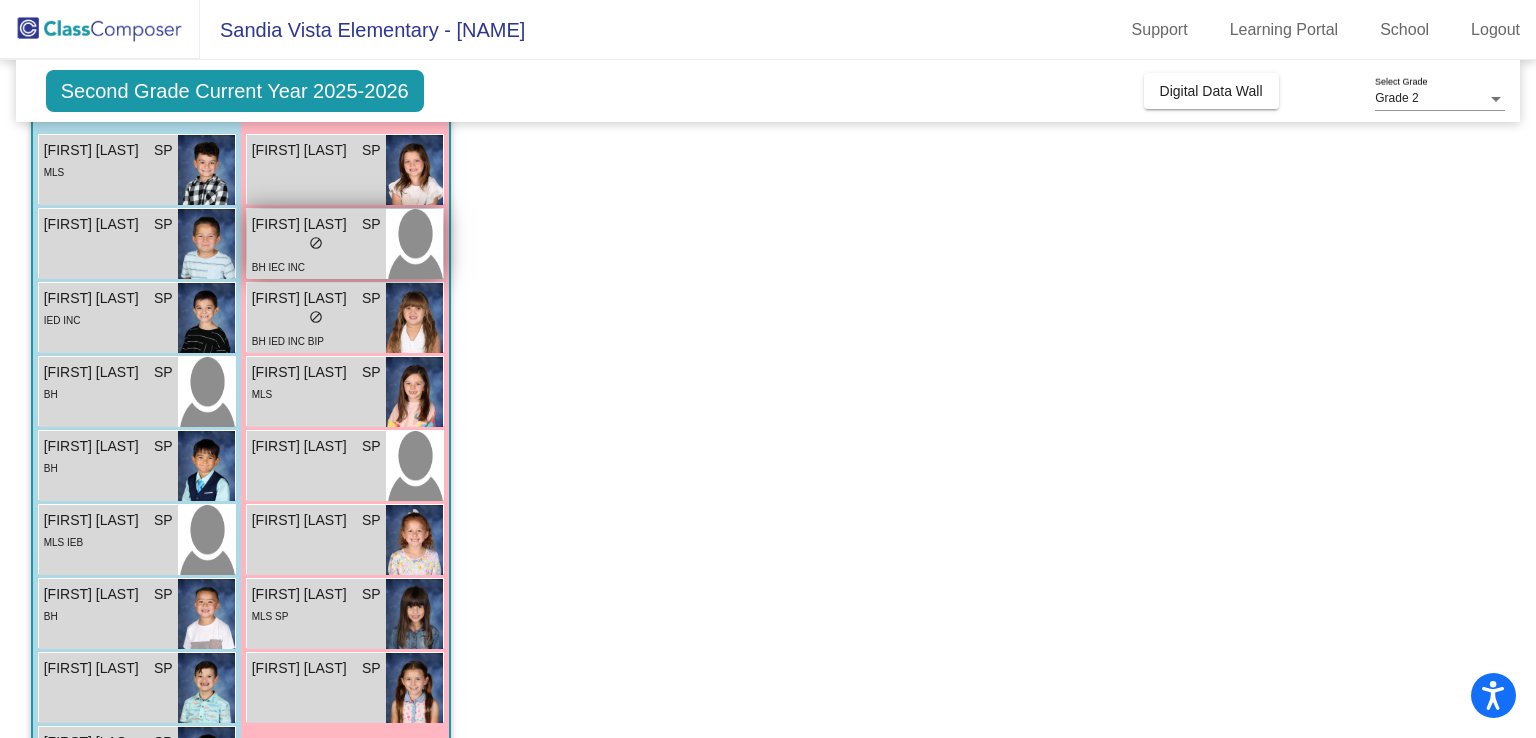 click on "lock do_not_disturb_alt" at bounding box center [316, 245] 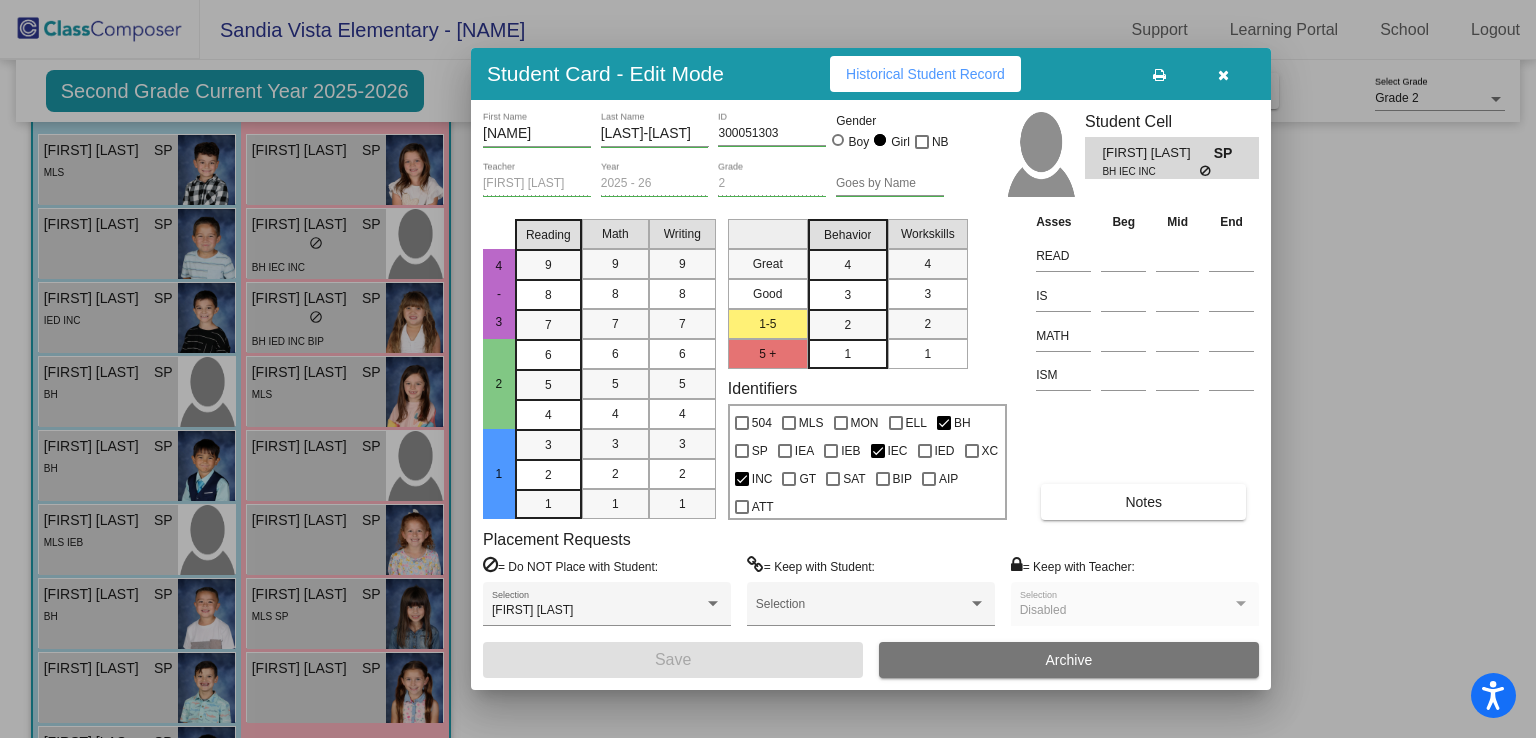 click on "Historical Student Record" at bounding box center [925, 74] 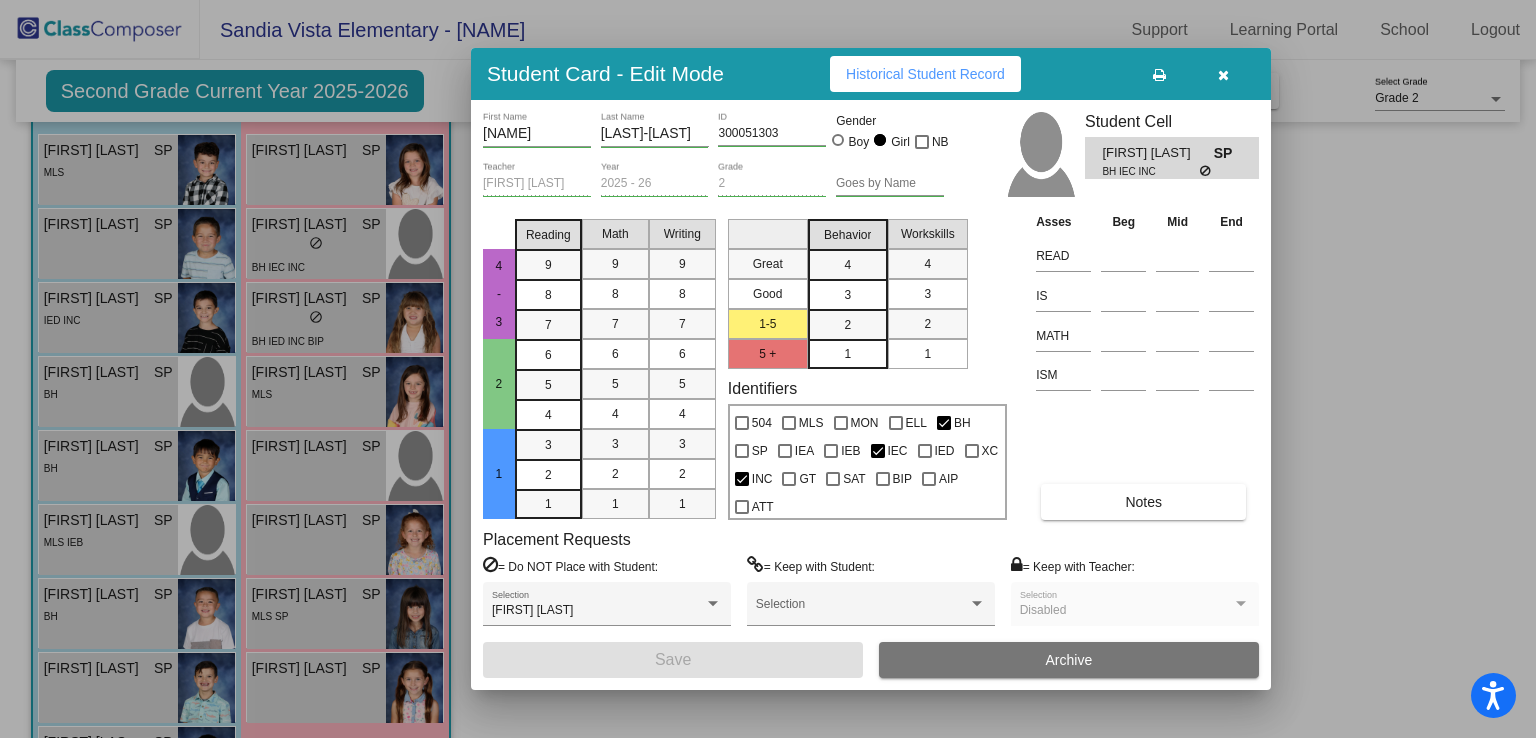 click at bounding box center (1223, 75) 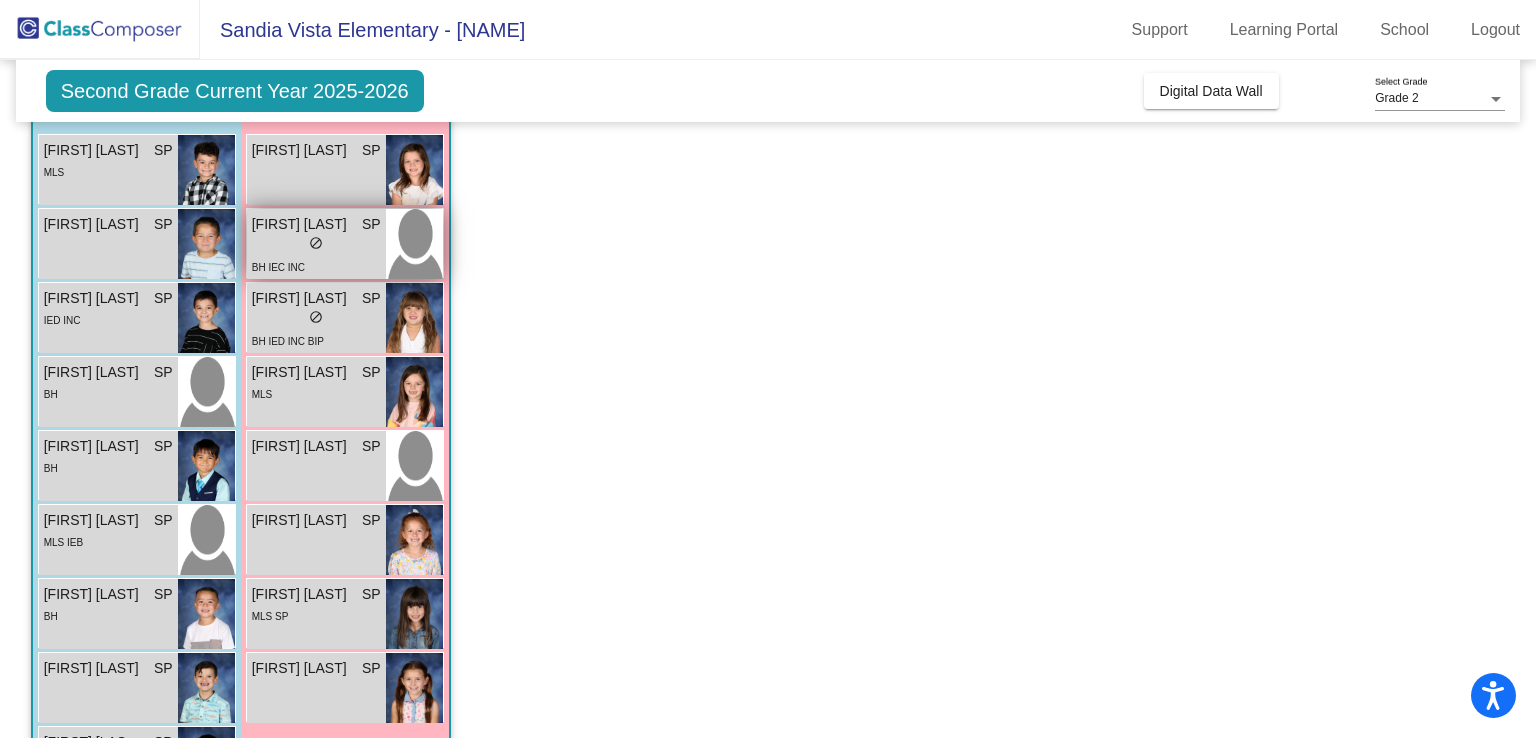 click on "lock do_not_disturb_alt" at bounding box center (316, 245) 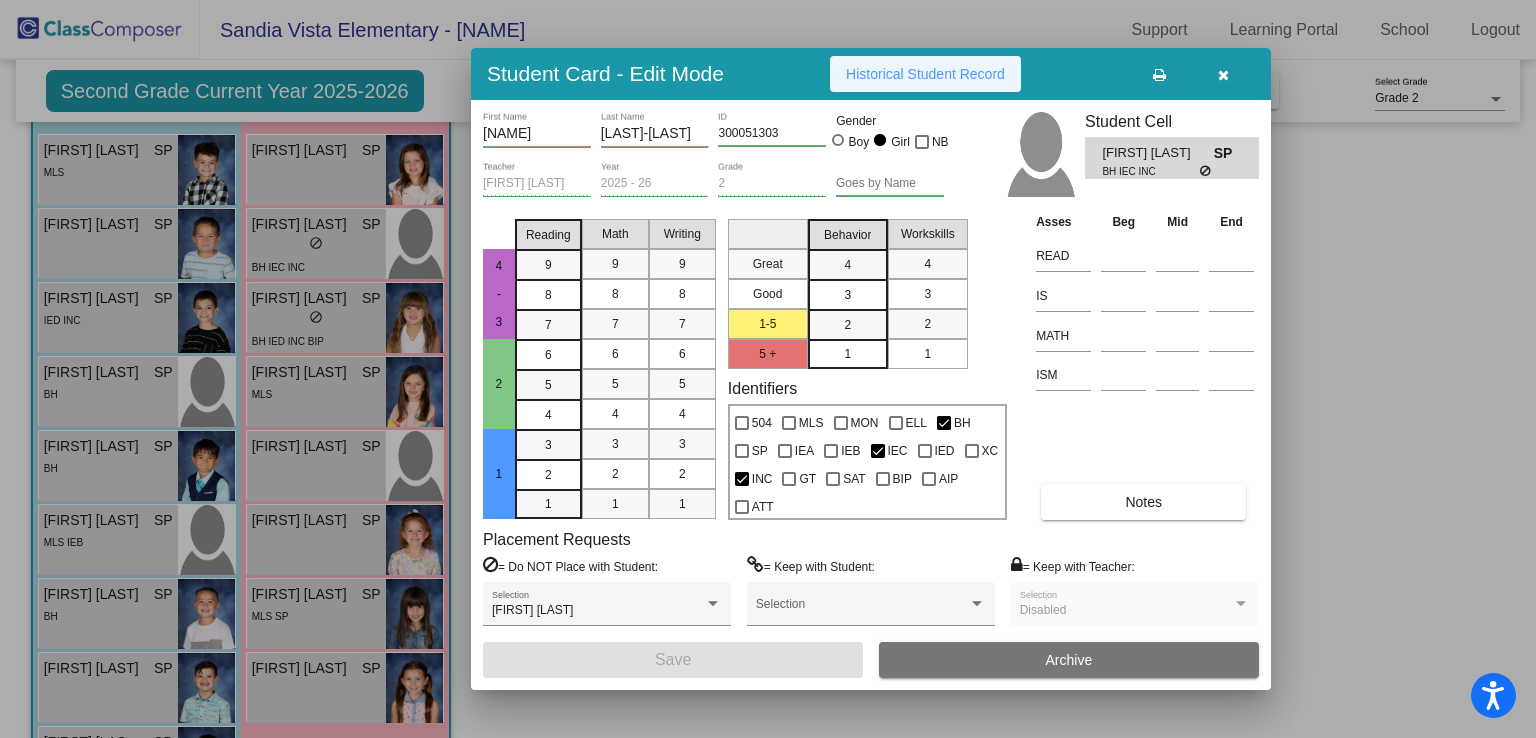 click on "Historical Student Record" at bounding box center (925, 74) 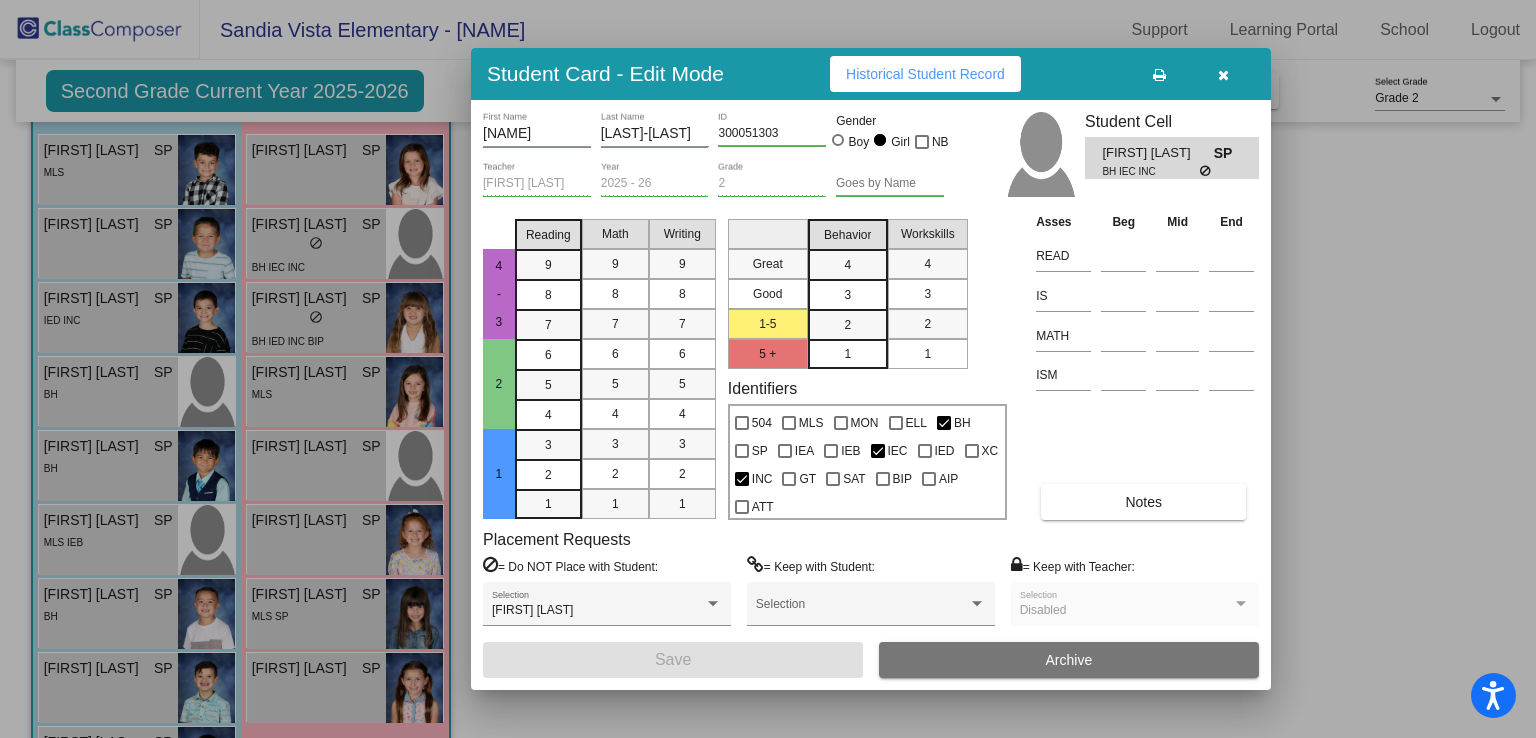 click at bounding box center [1223, 75] 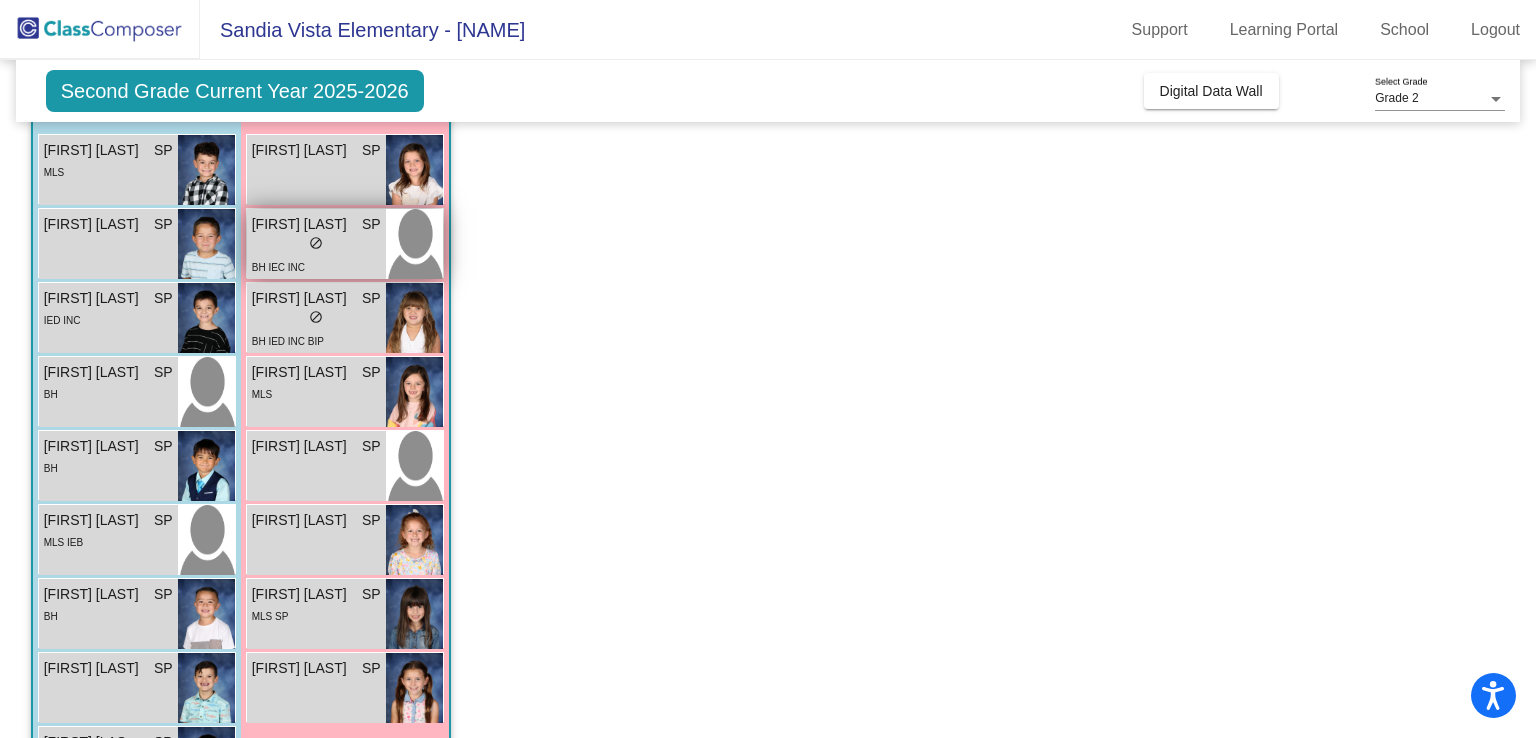 click on "BH IEC INC" at bounding box center (316, 266) 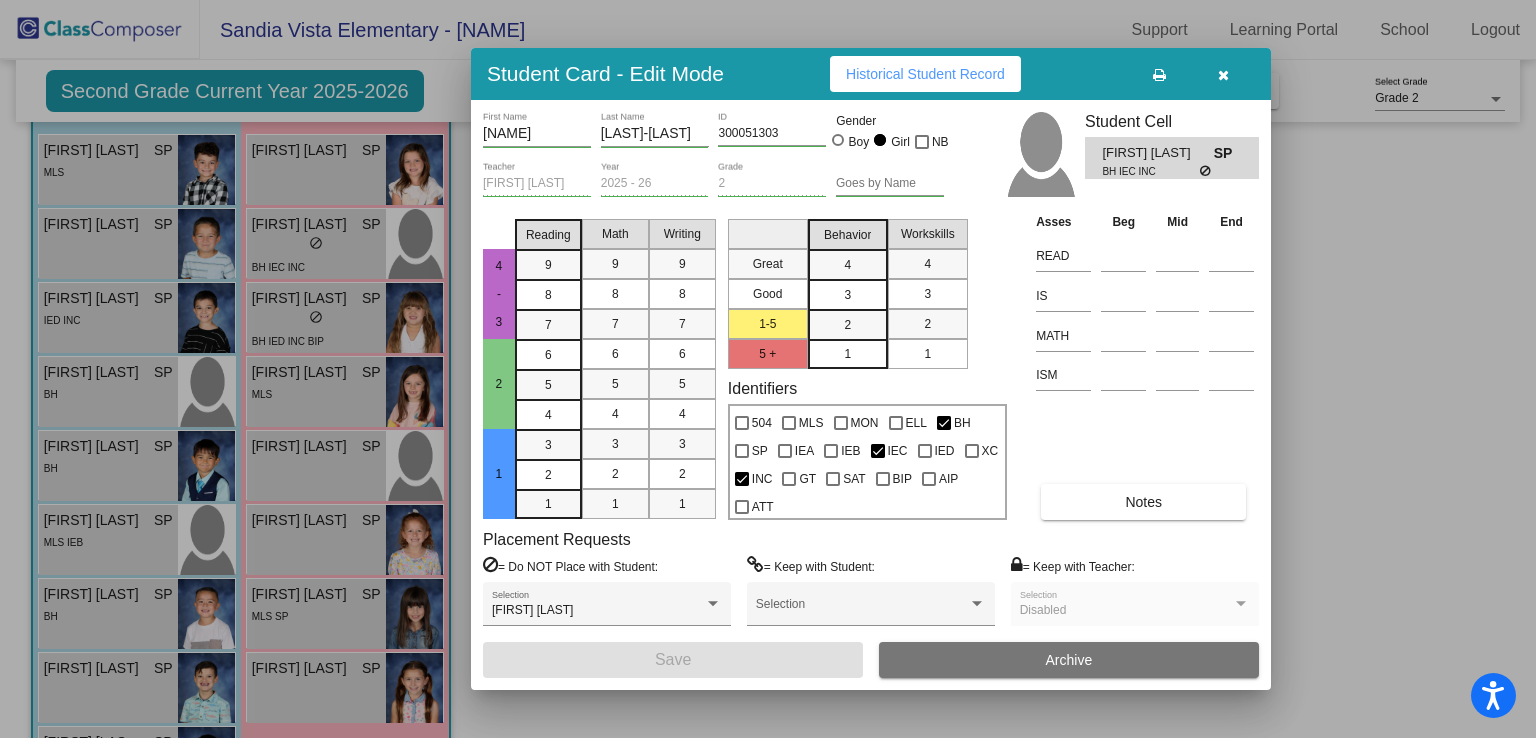 click on "Student Card - Edit Mode   Historical Student Record" at bounding box center (871, 74) 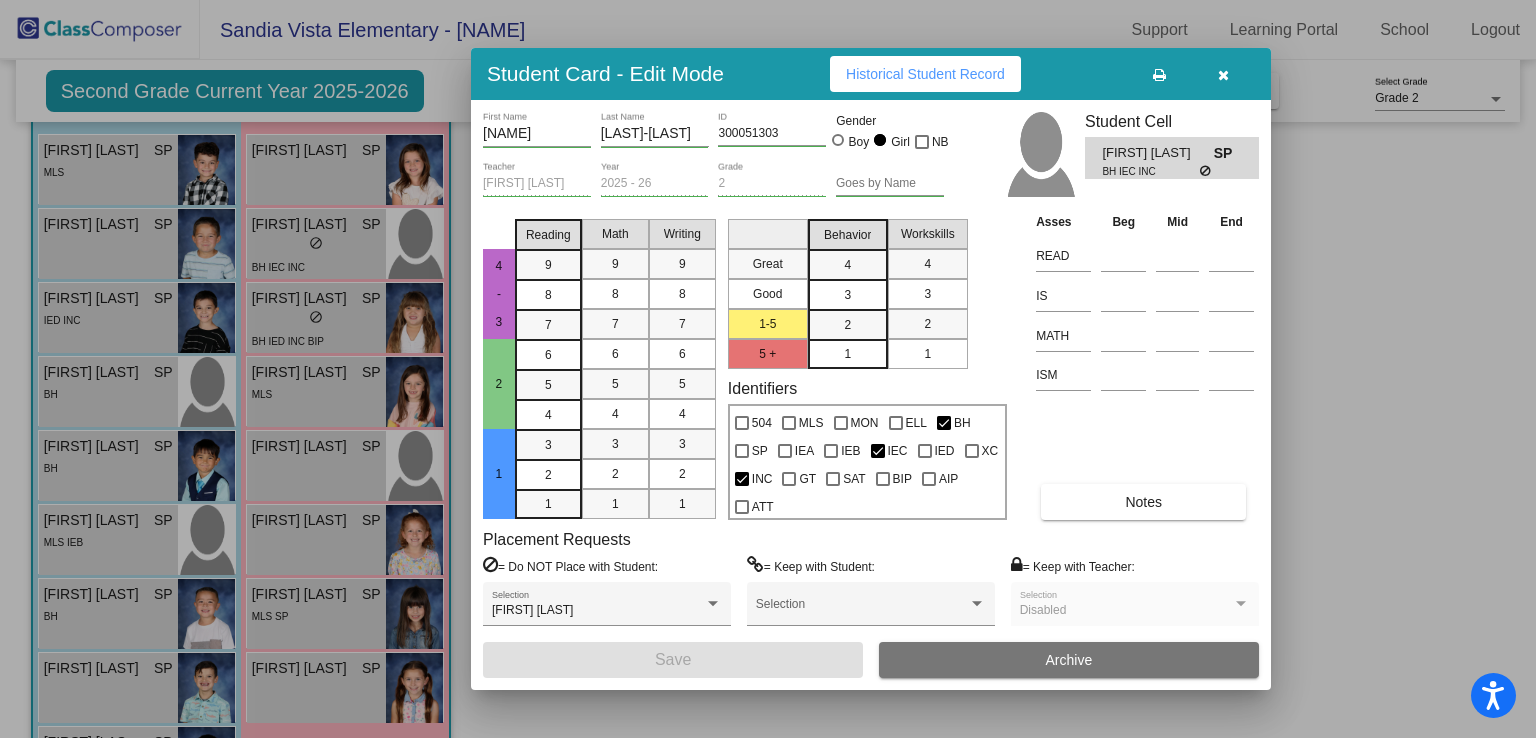 click at bounding box center (768, 369) 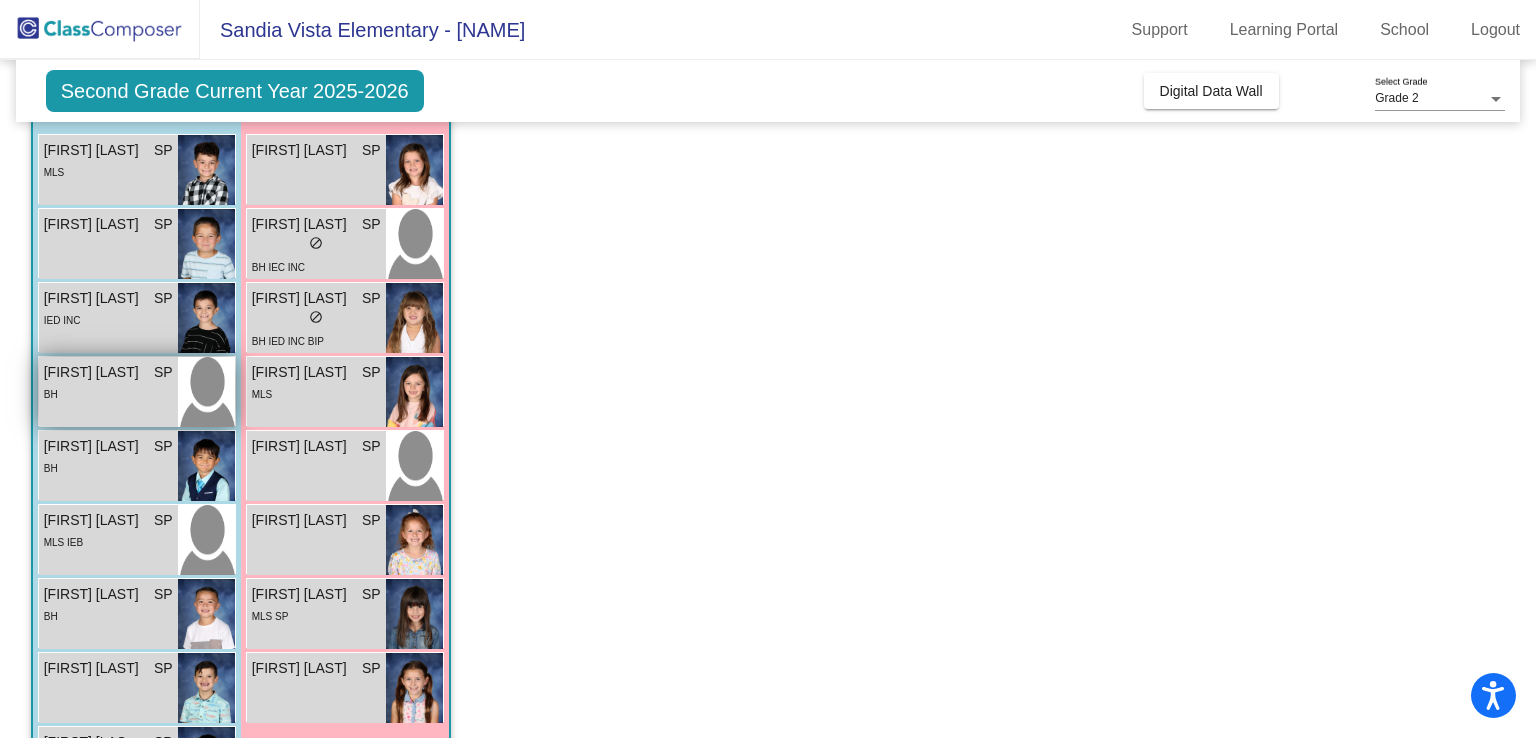 click on "BH" at bounding box center (108, 393) 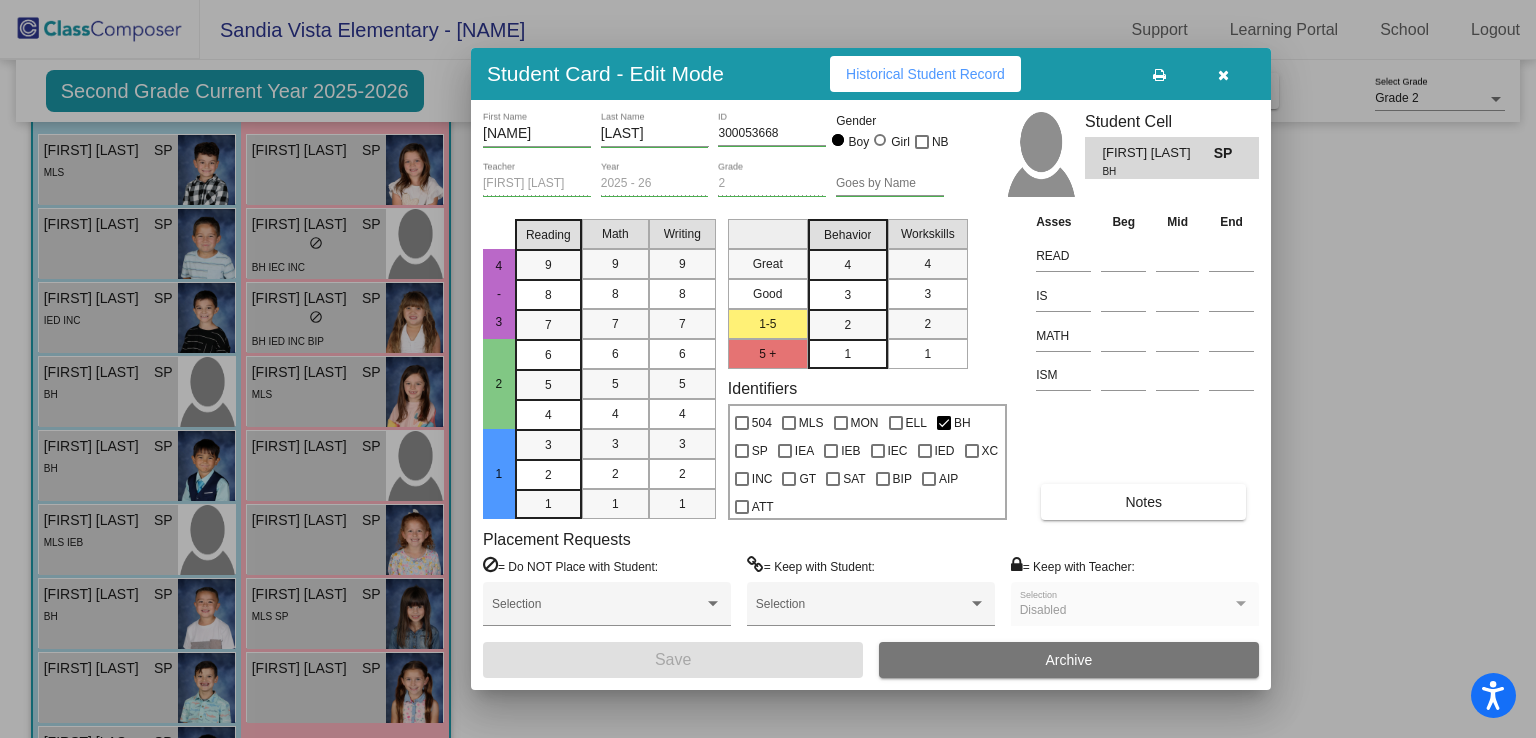 click at bounding box center [1223, 74] 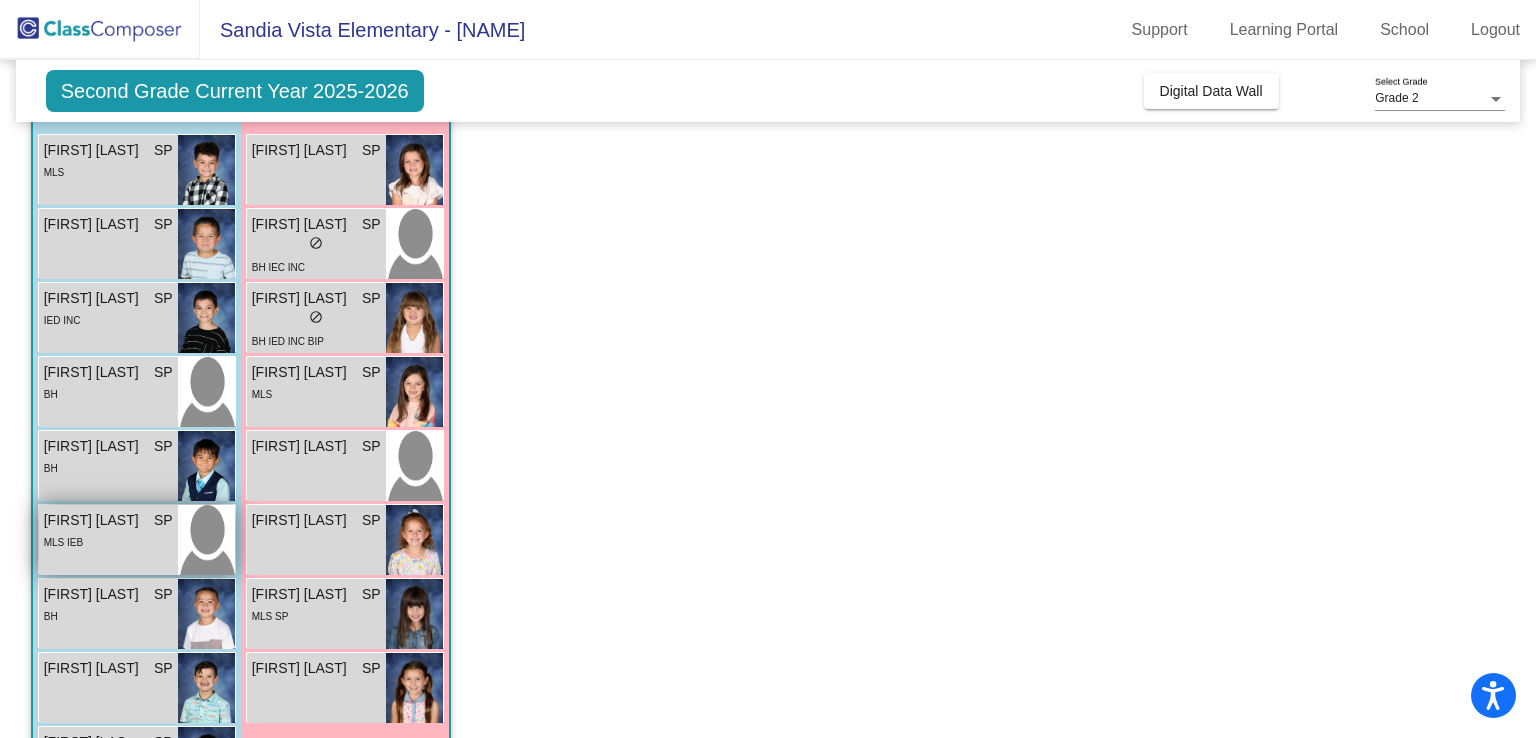 click on "[FIRST] [LAST] SP lock do_not_disturb_alt MLS IEB" at bounding box center (108, 540) 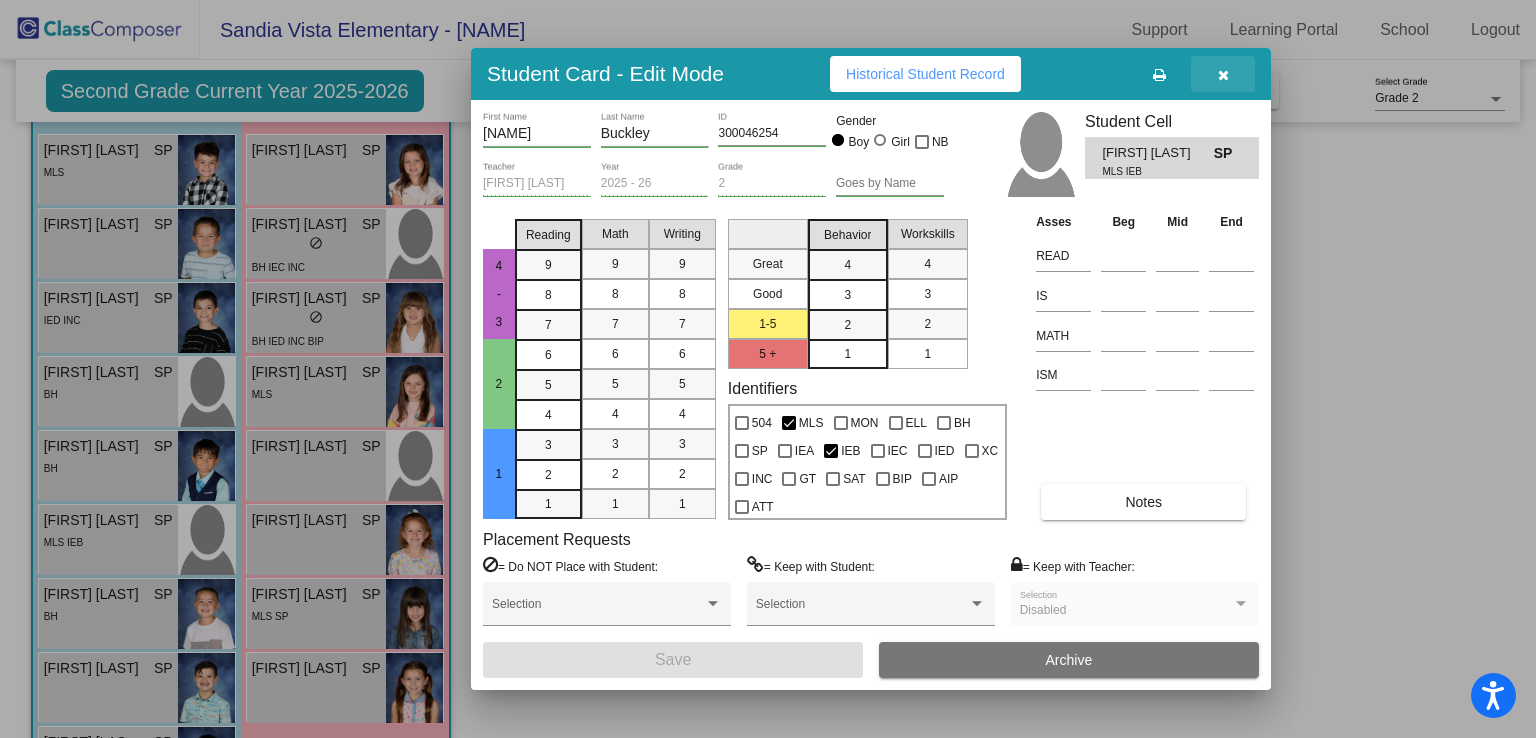 click at bounding box center [1223, 74] 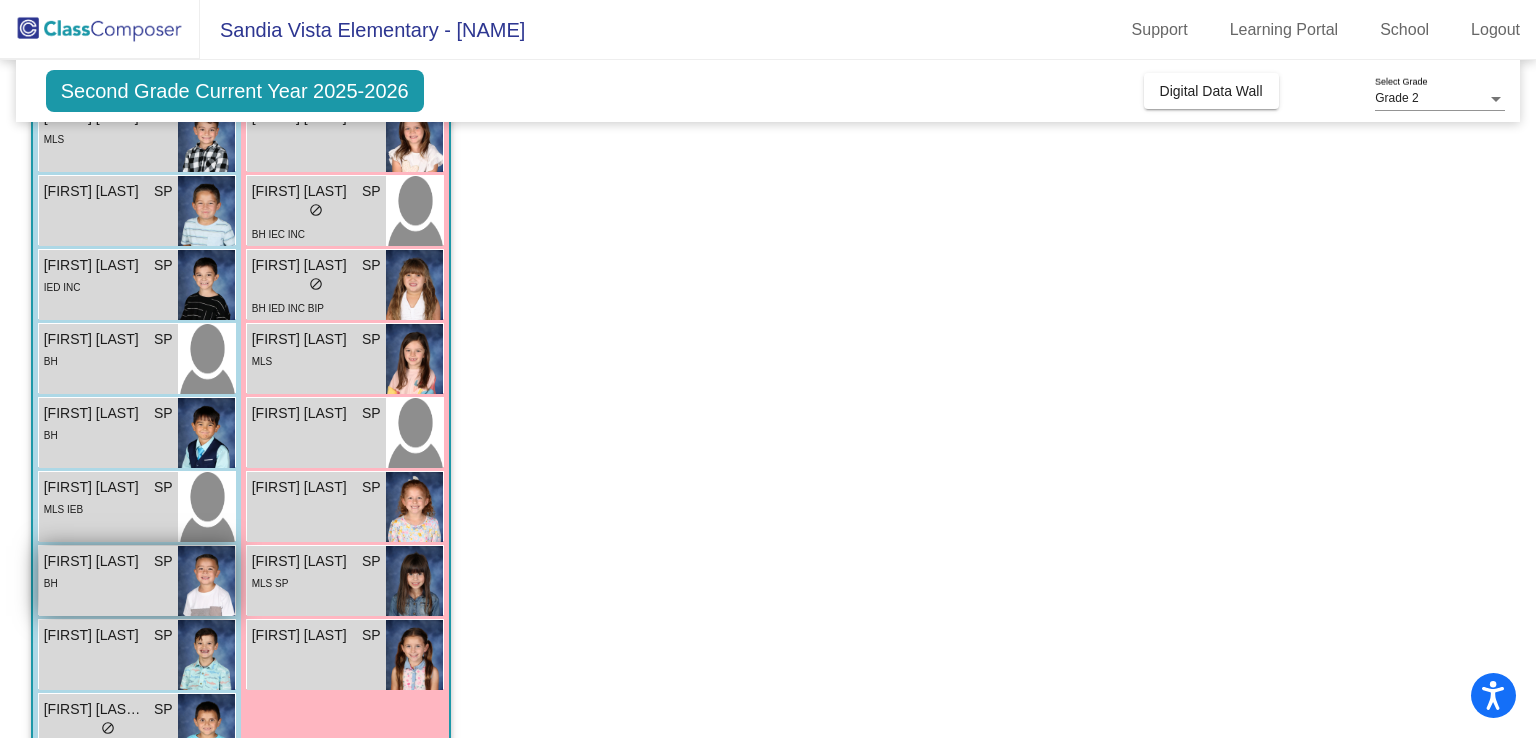 scroll, scrollTop: 243, scrollLeft: 0, axis: vertical 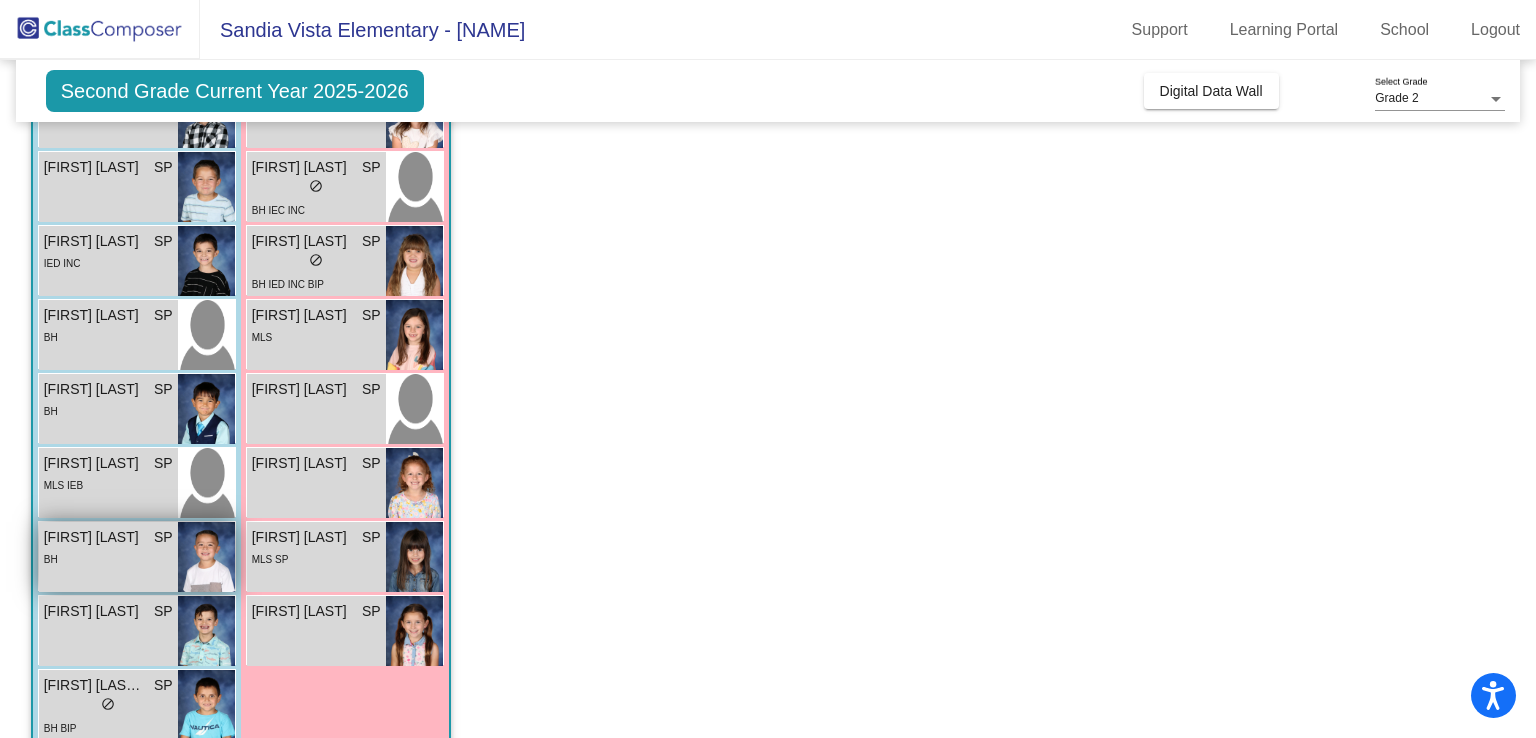 click on "BH" at bounding box center (108, 558) 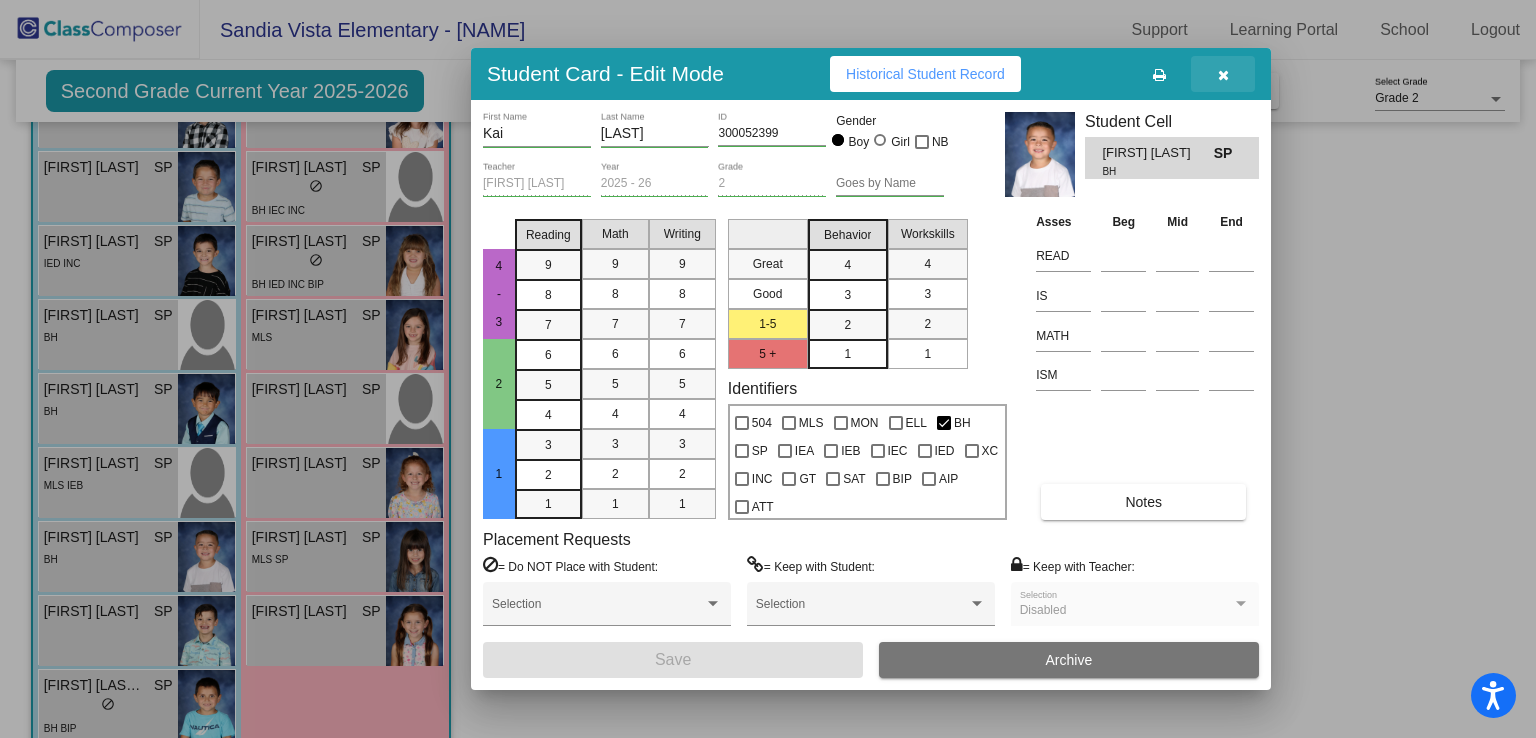click at bounding box center [1223, 74] 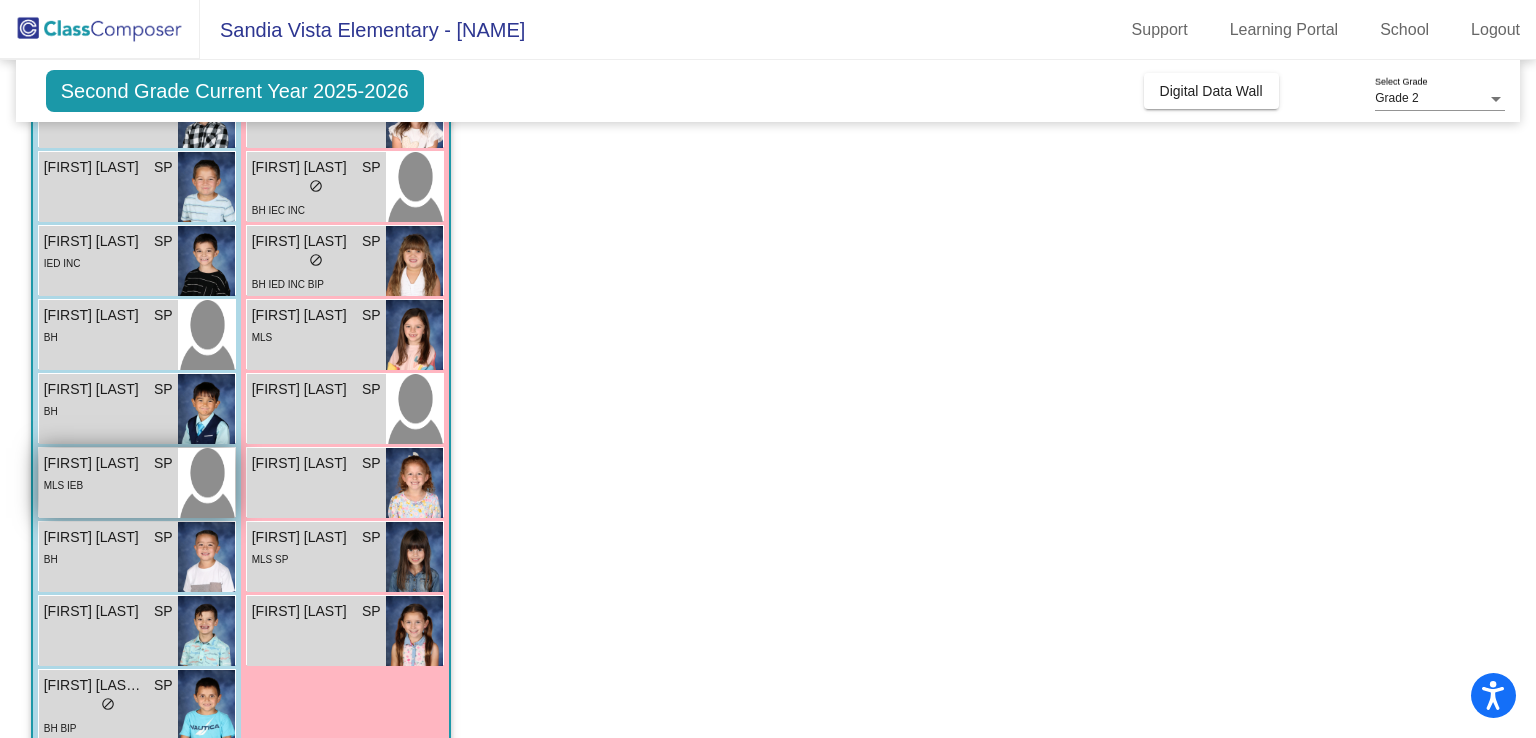 click on "[FIRST] [LAST] SP lock do_not_disturb_alt MLS IEB" at bounding box center [108, 483] 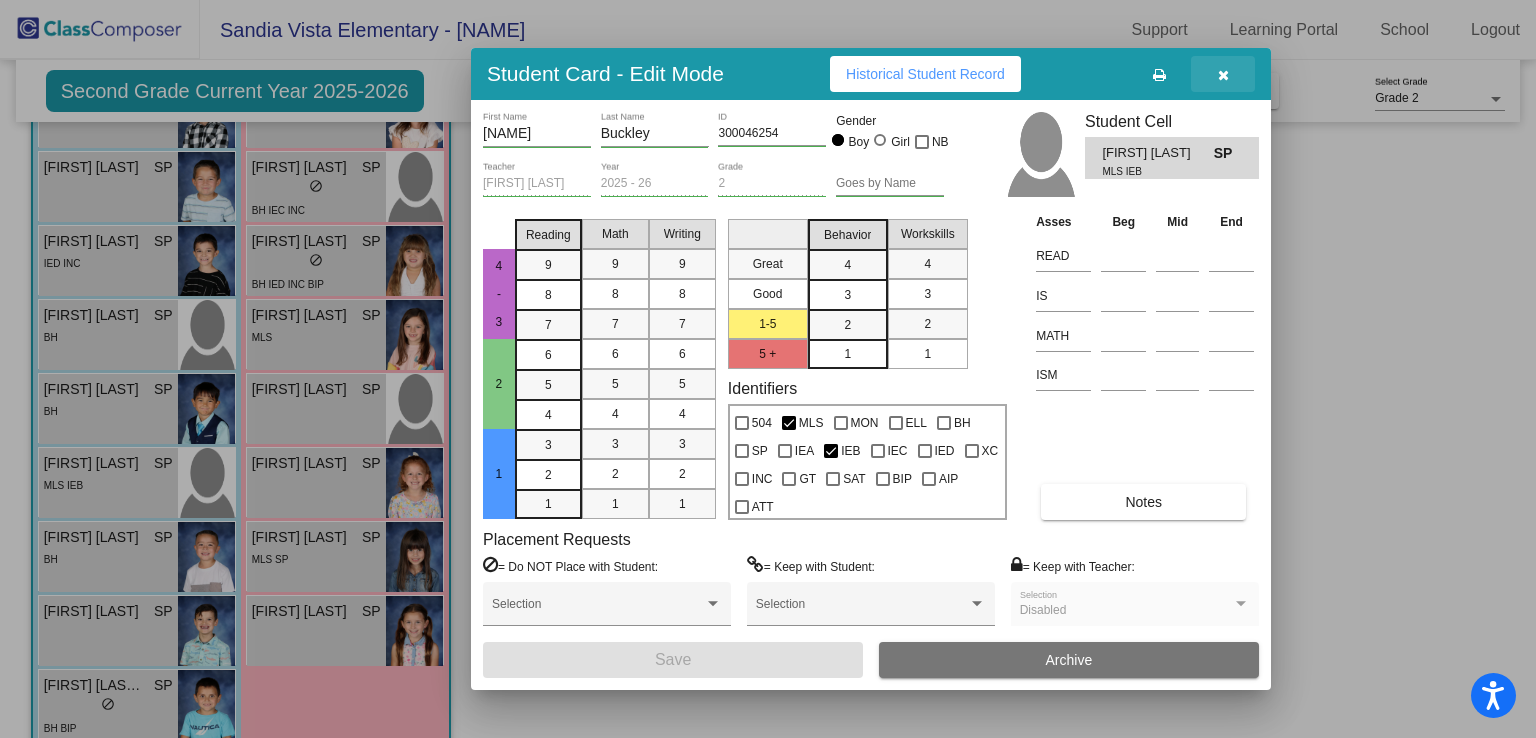 click at bounding box center (1223, 75) 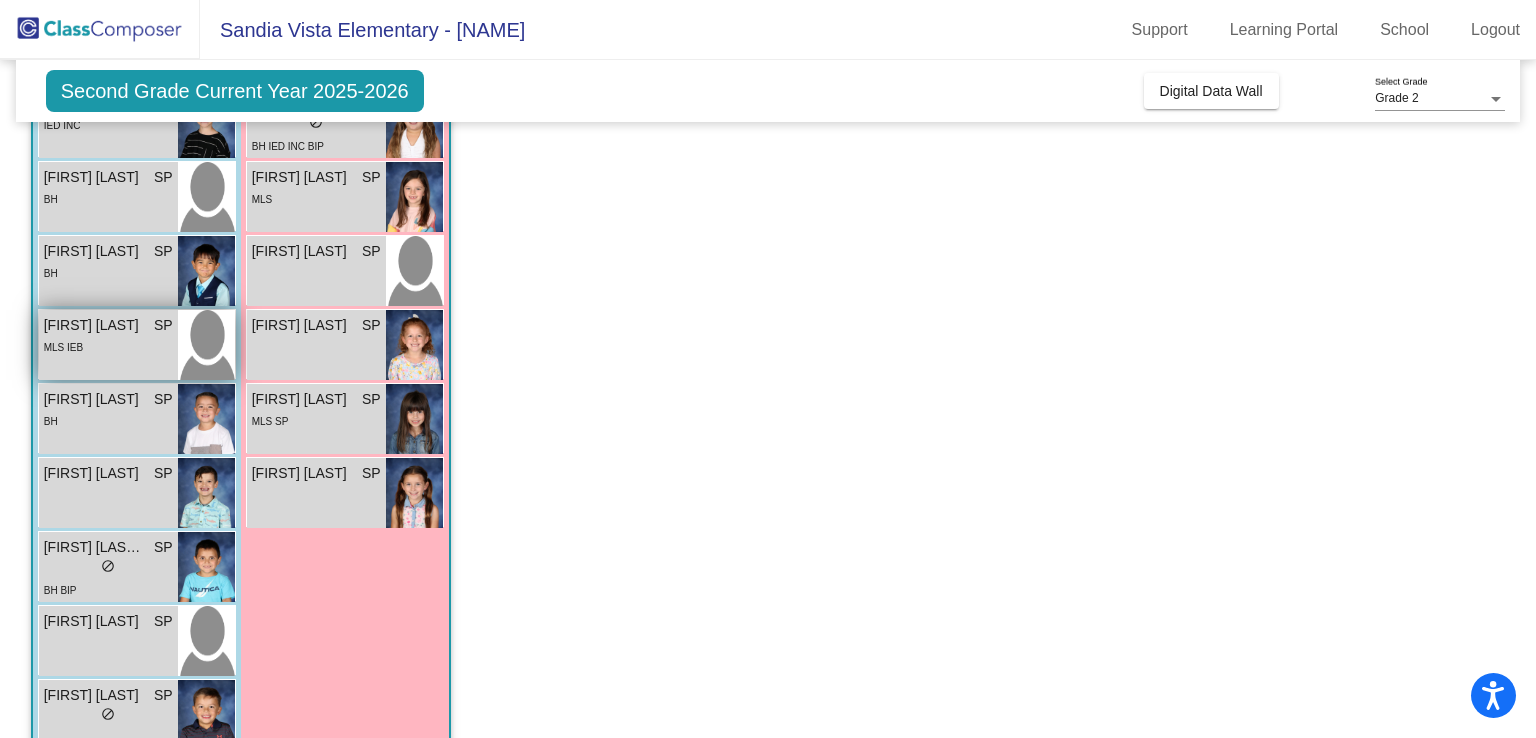 scroll, scrollTop: 380, scrollLeft: 0, axis: vertical 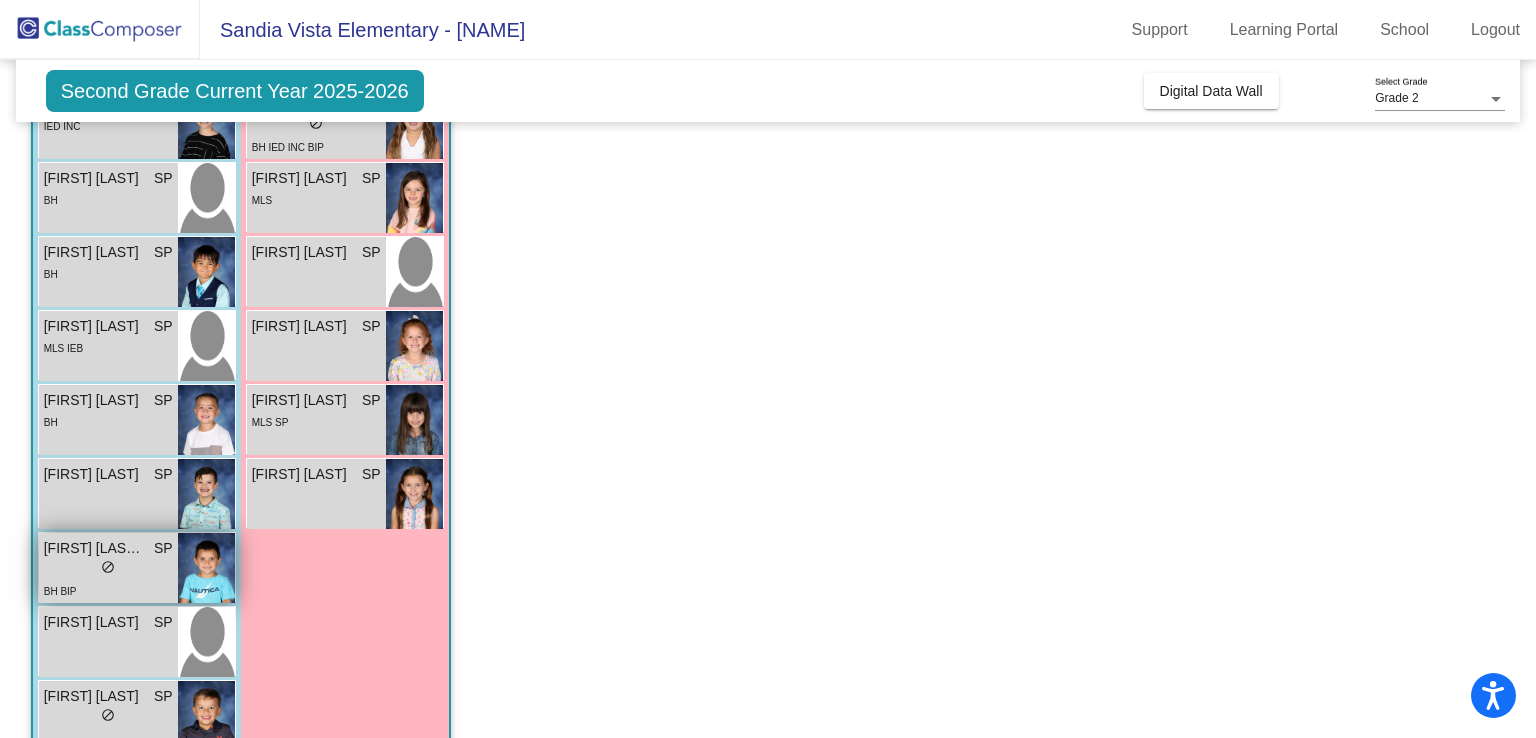 click on "lock do_not_disturb_alt" at bounding box center (108, 569) 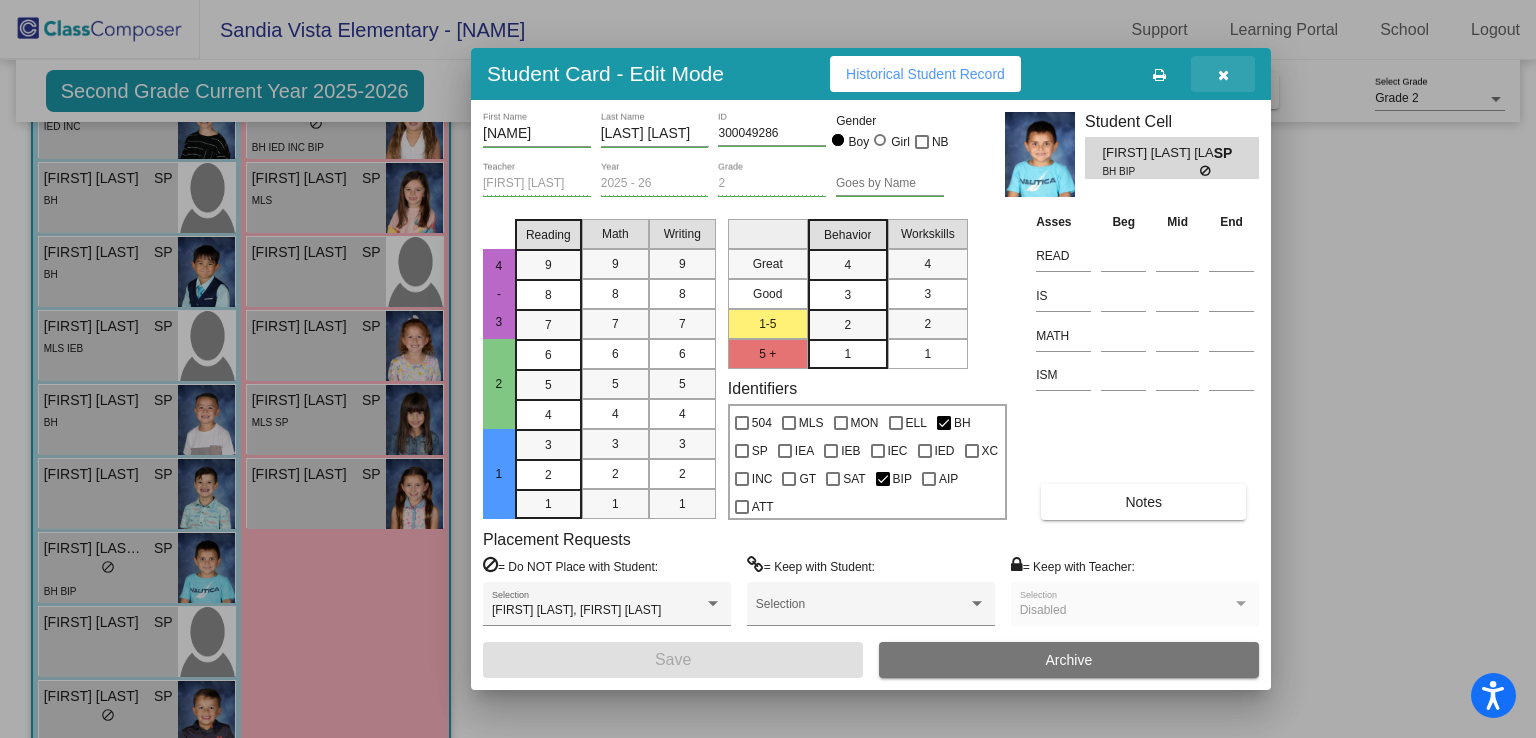 click at bounding box center [1223, 74] 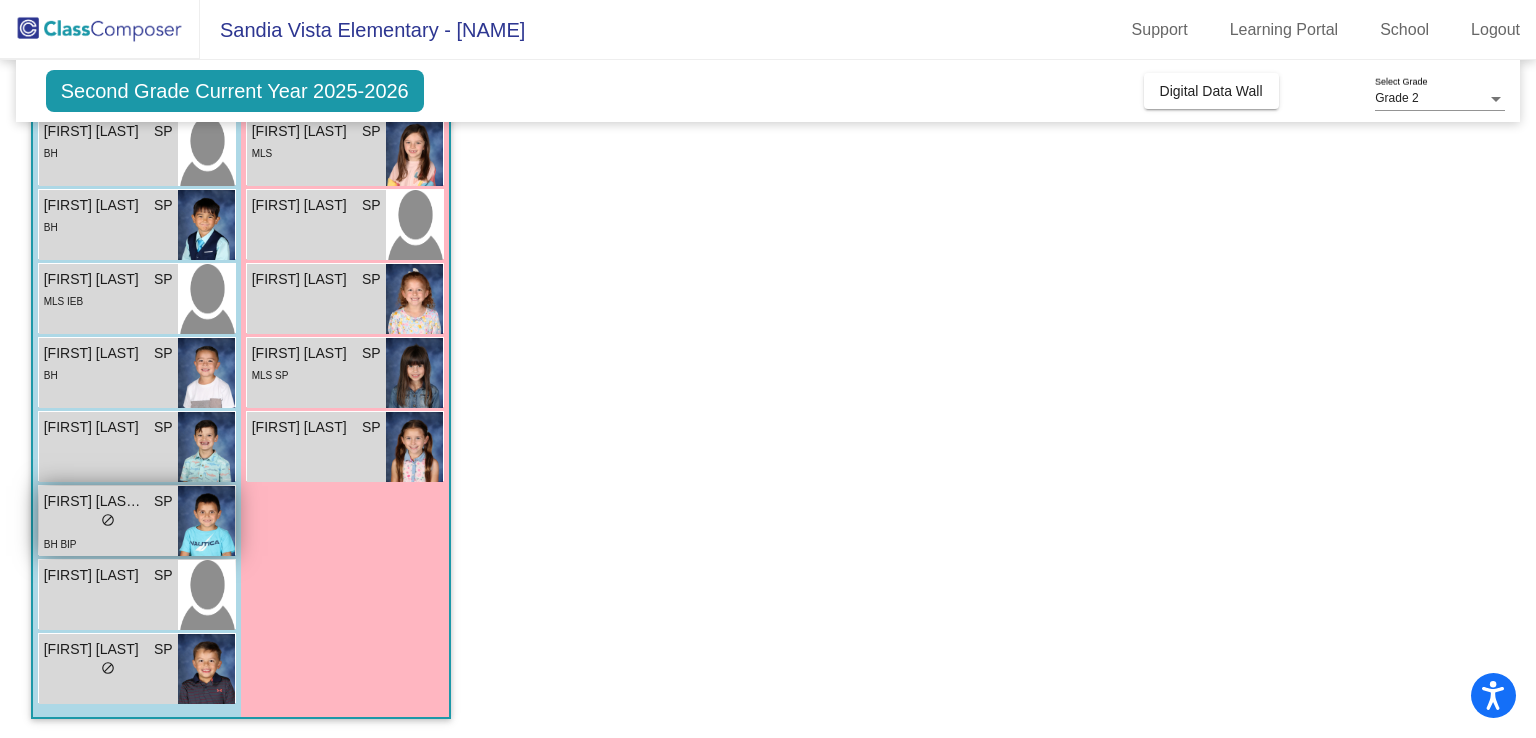 scroll, scrollTop: 0, scrollLeft: 0, axis: both 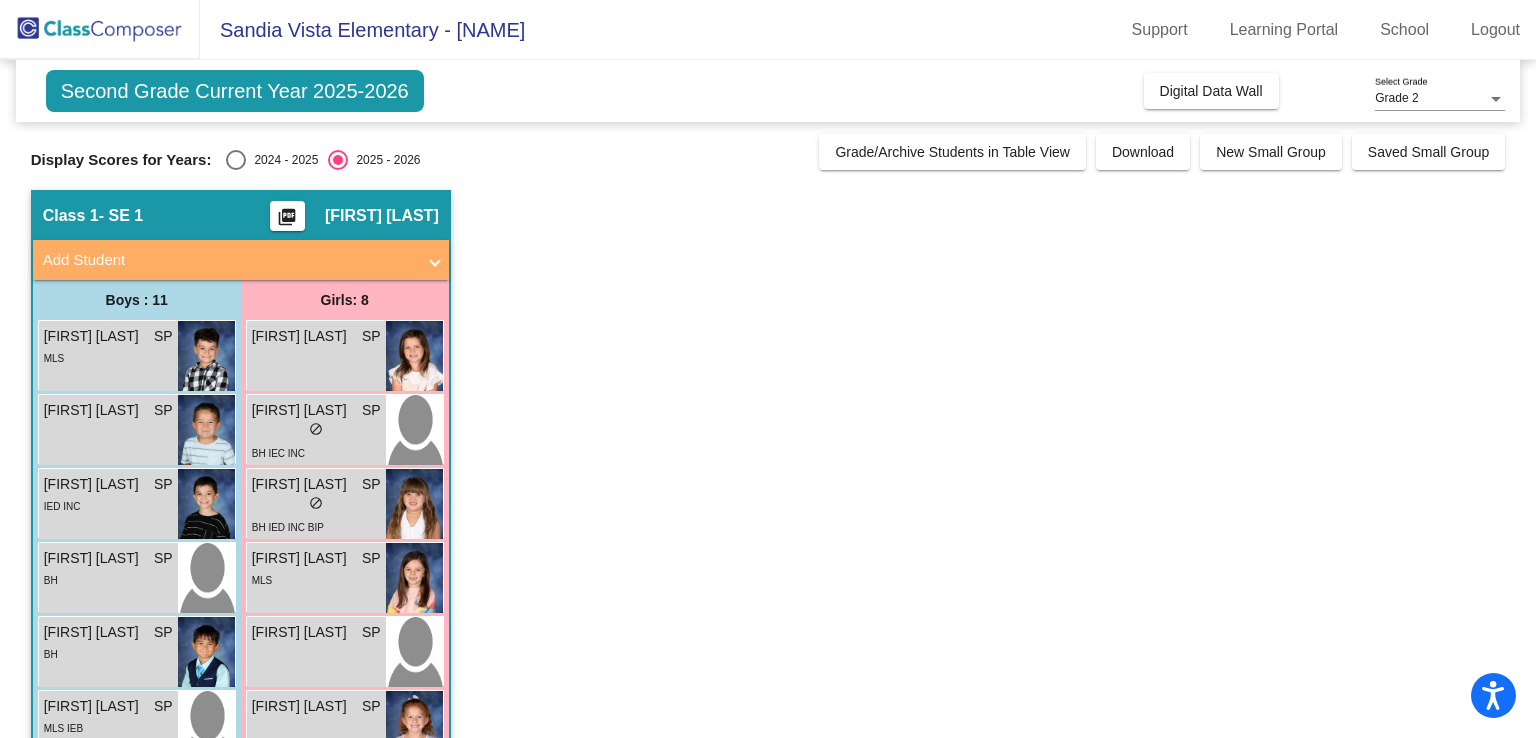 click on "[FIRST] [LAST] SP lock do_not_disturb_alt MLS [NAME] [LAST] SP lock do_not_disturb_alt [NAME] [LAST] SP lock do_not_disturb_alt [NAME] [LAST] SP lock do_not_disturb_alt [NAME] [LAST] SP lock do_not_disturb_alt [NAME] [LAST] SP lock SP BH" 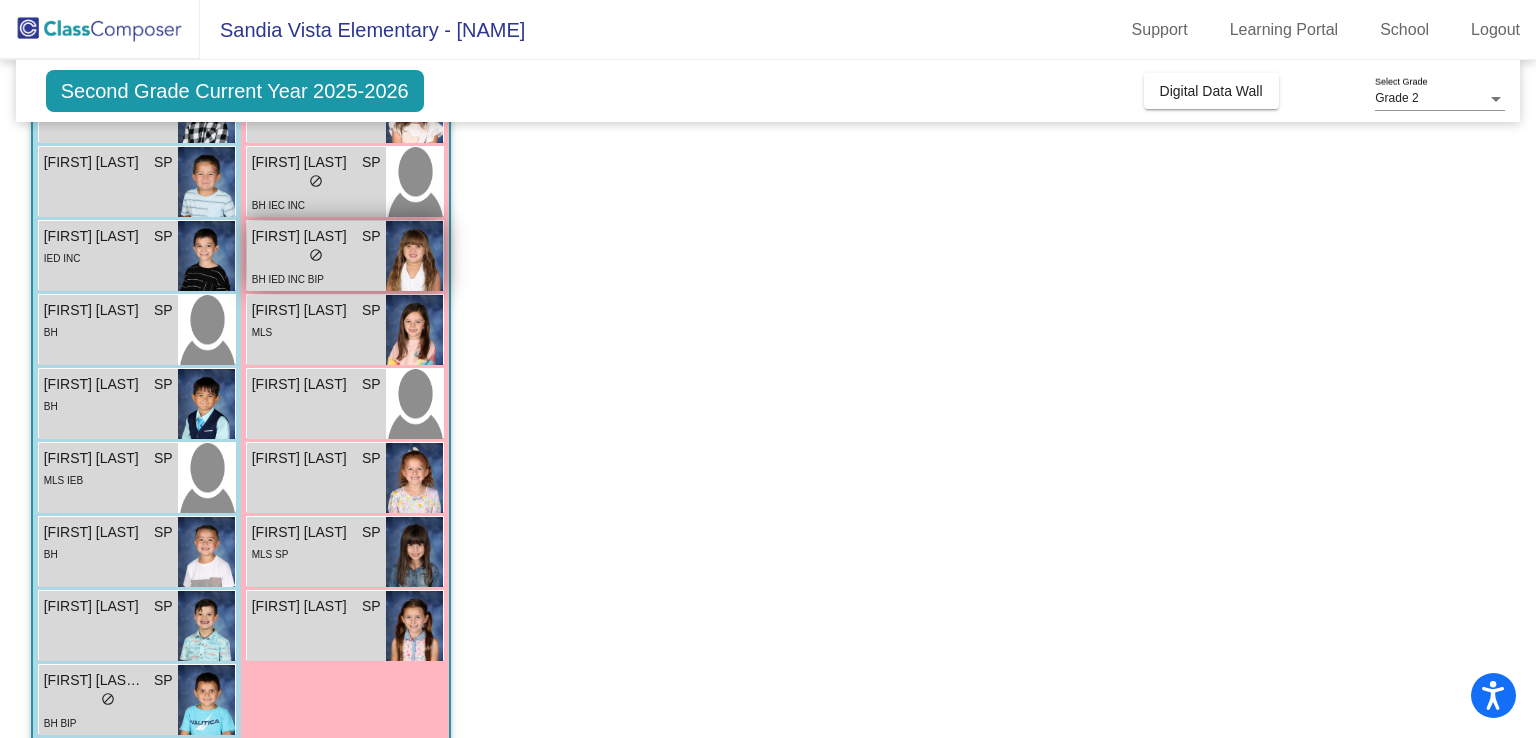 scroll, scrollTop: 250, scrollLeft: 0, axis: vertical 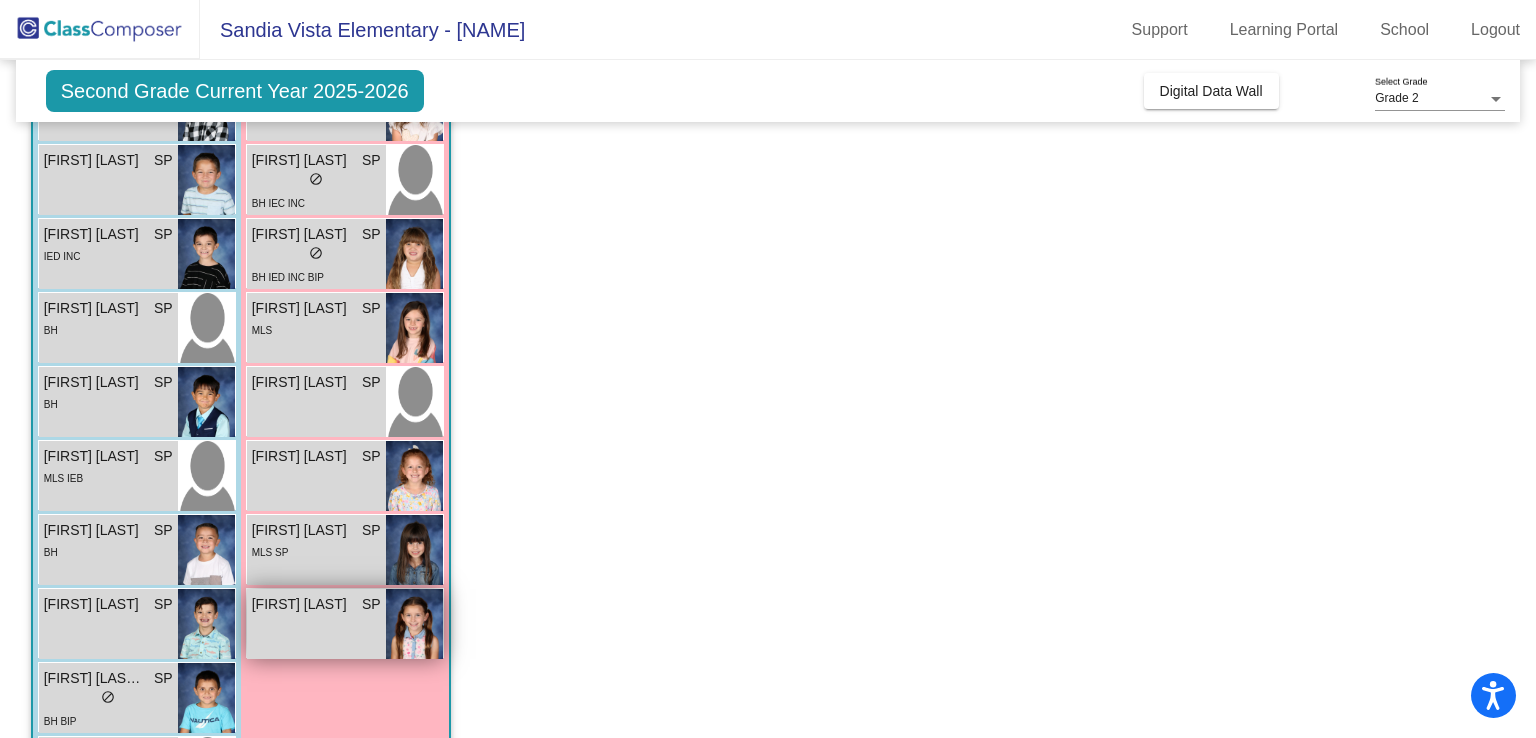 click on "[FIRST] [LAST] SP lock do_not_disturb_alt" at bounding box center (316, 624) 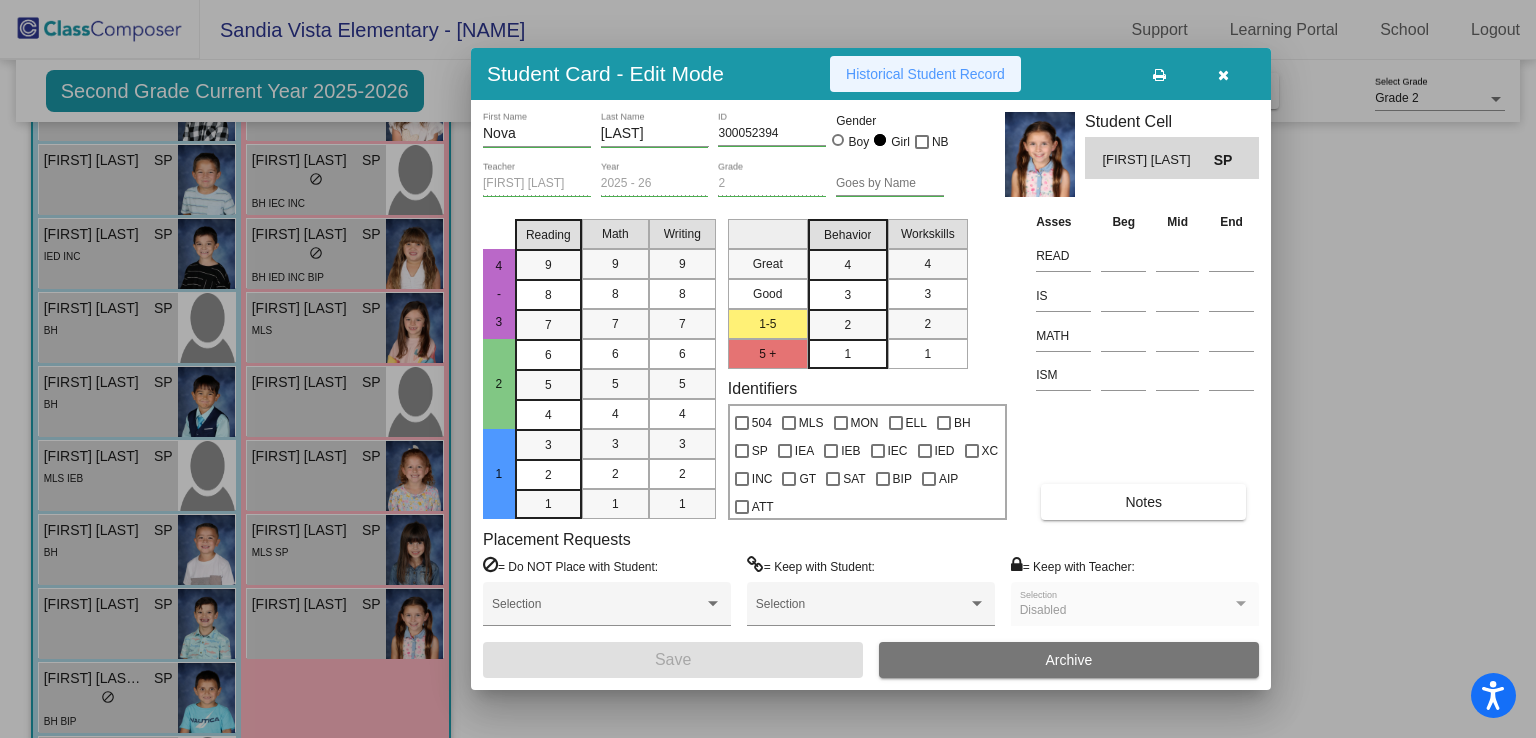 click on "Historical Student Record" at bounding box center (925, 74) 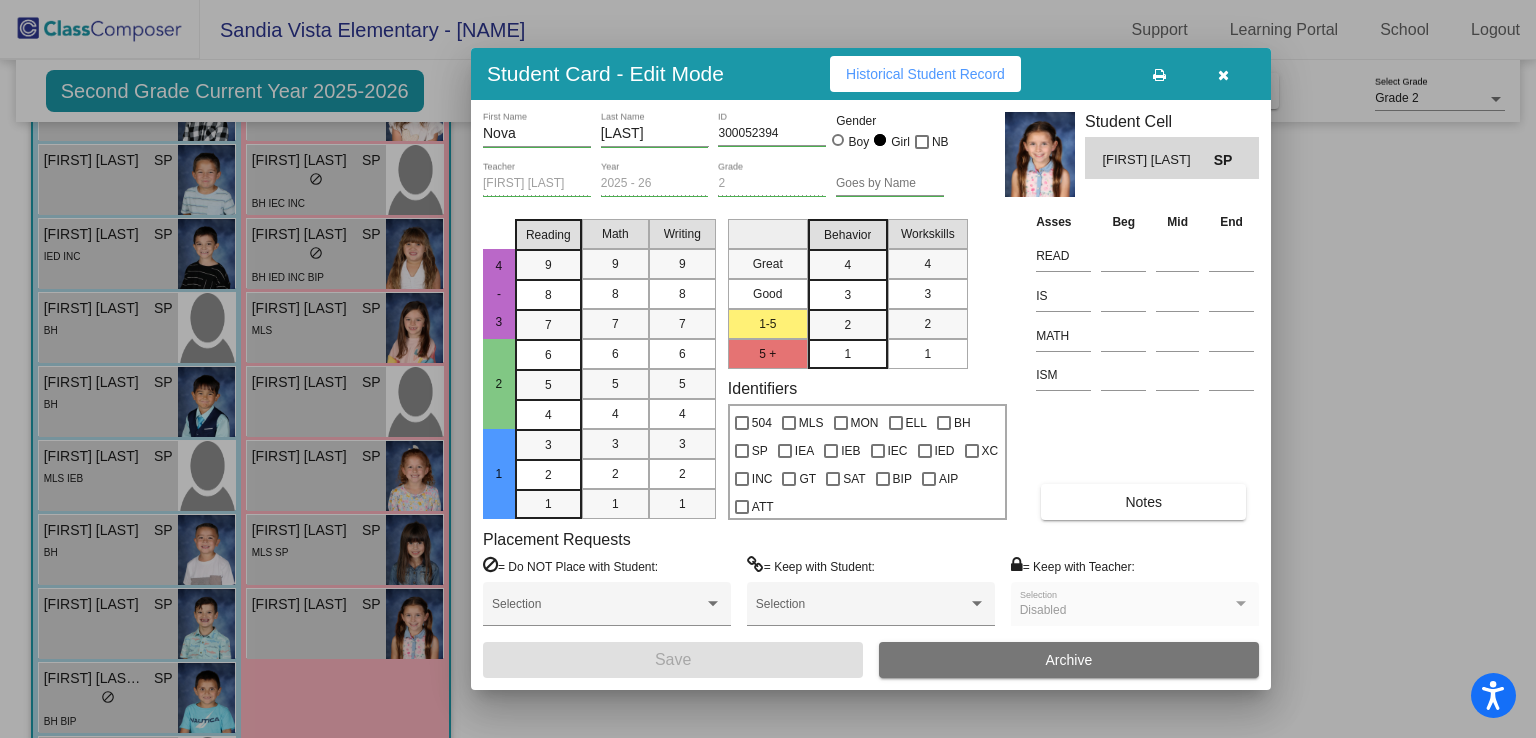 click at bounding box center [1223, 75] 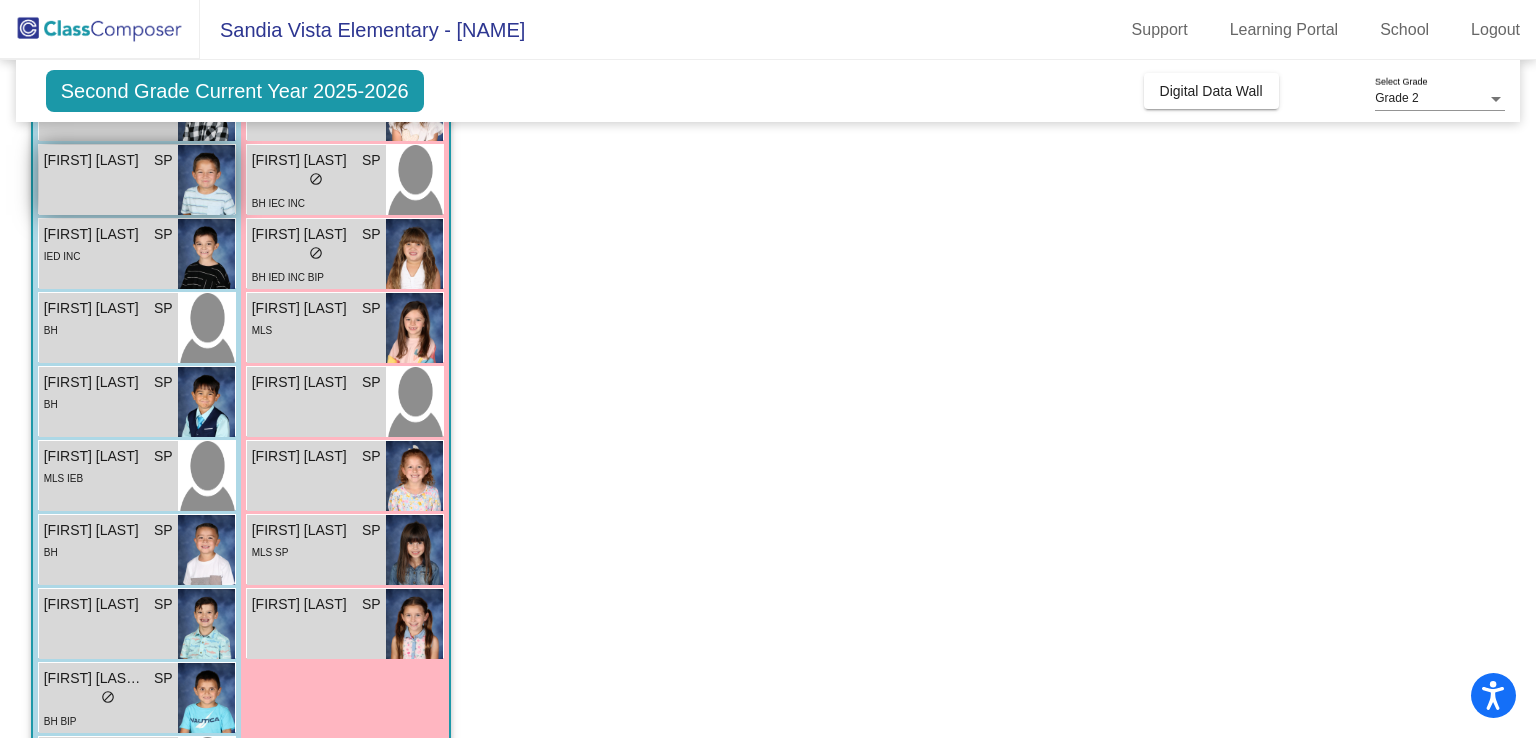 click on "[FIRST] [LAST] SP lock do_not_disturb_alt" at bounding box center [108, 180] 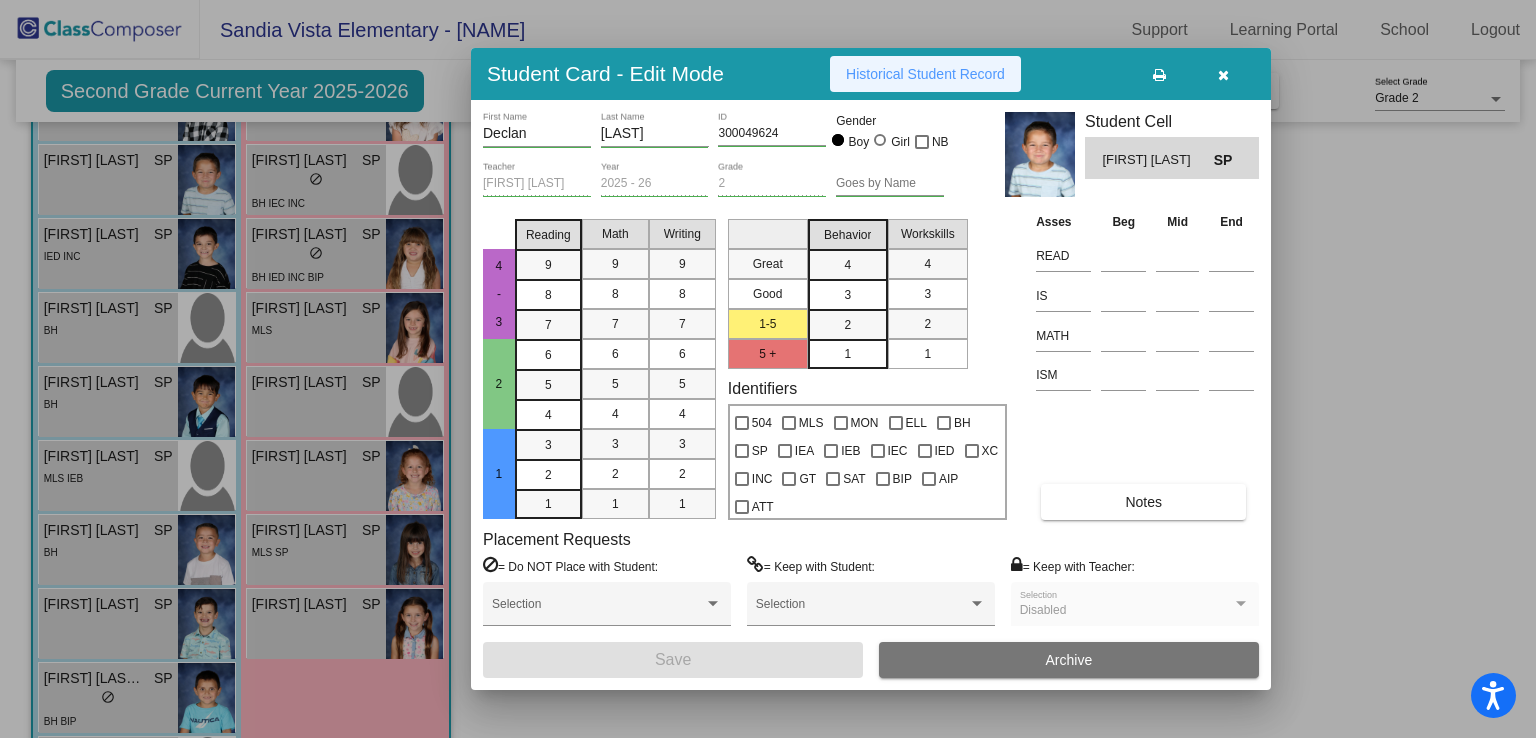 click on "Historical Student Record" at bounding box center [925, 74] 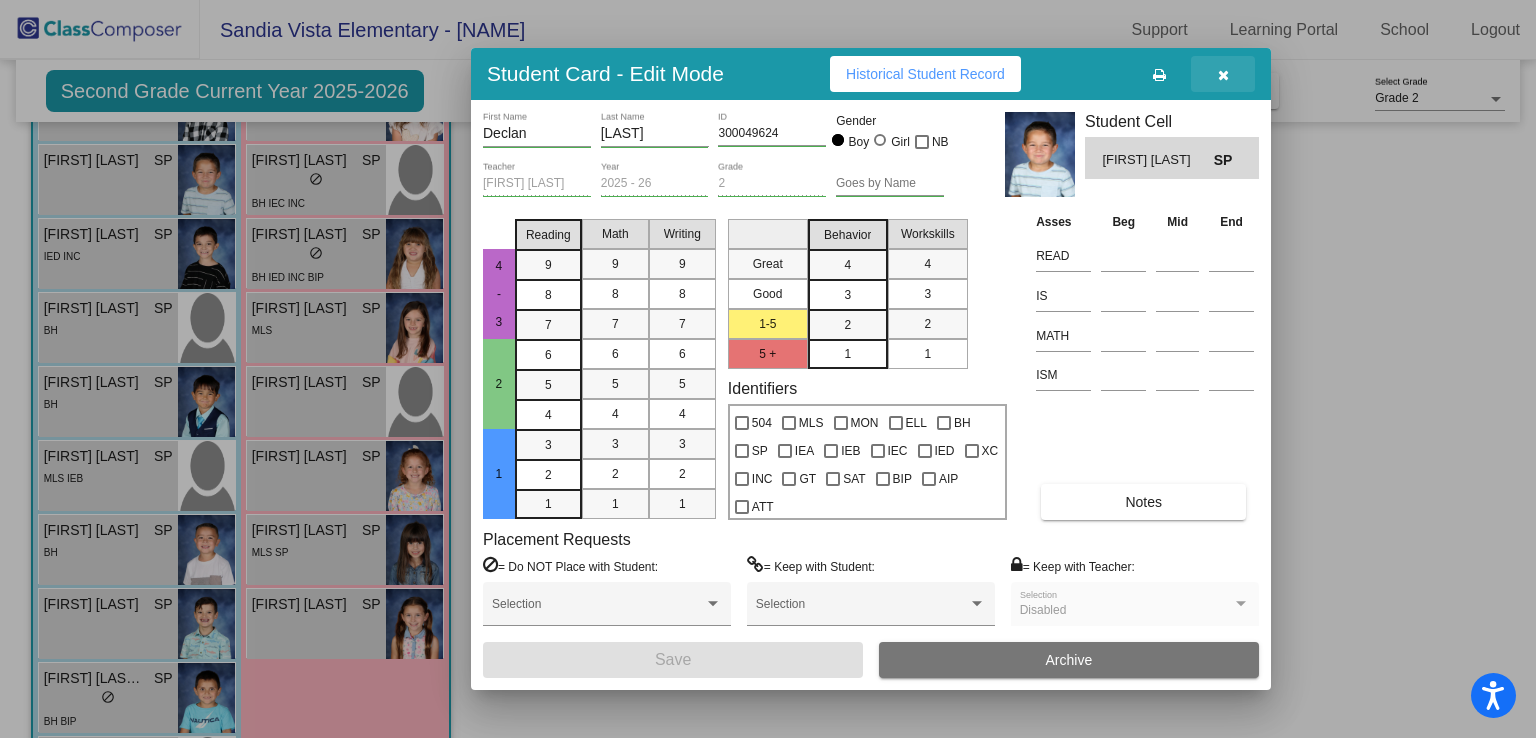 click at bounding box center (1223, 74) 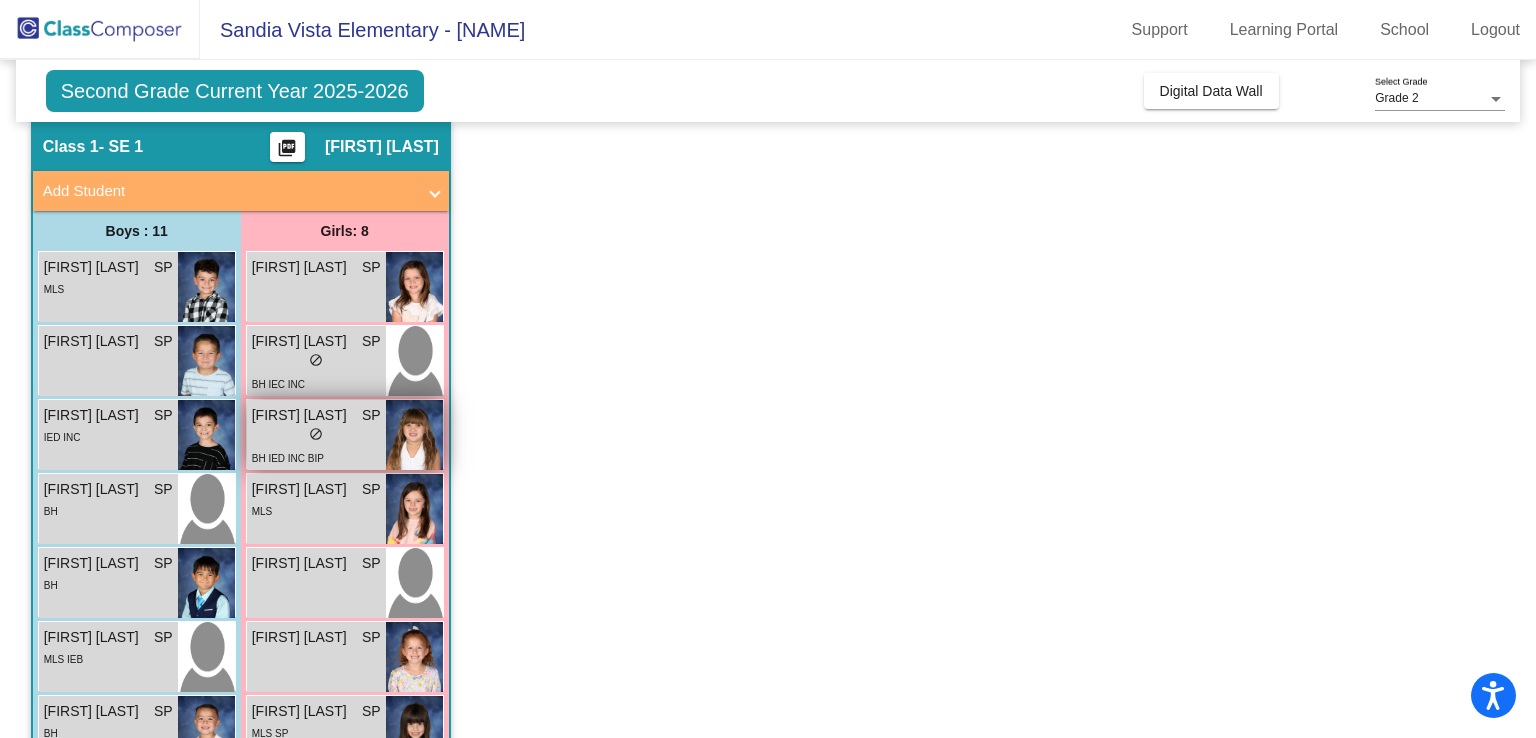 scroll, scrollTop: 0, scrollLeft: 0, axis: both 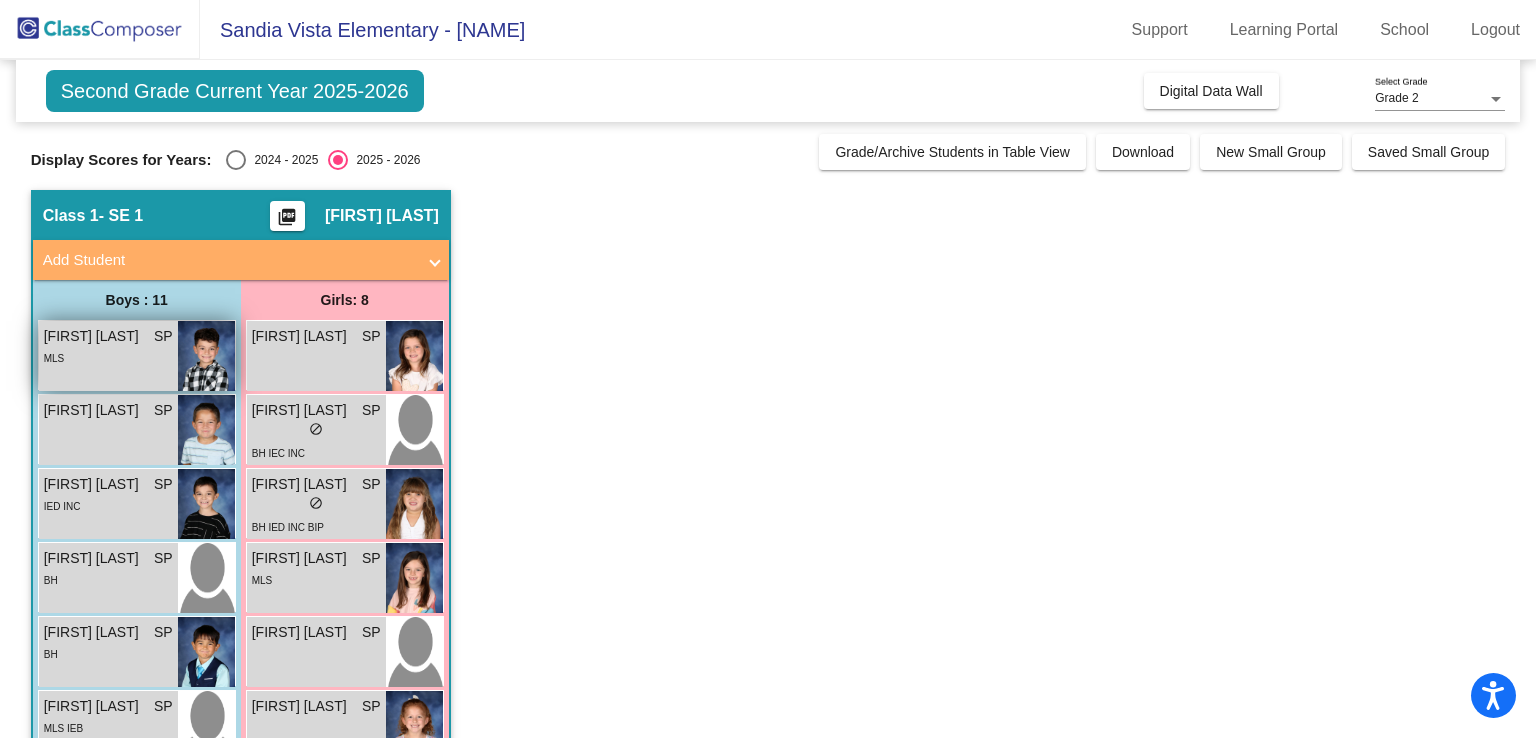 click on "[FIRST] [LAST] SP lock do_not_disturb_alt MLS" at bounding box center (108, 356) 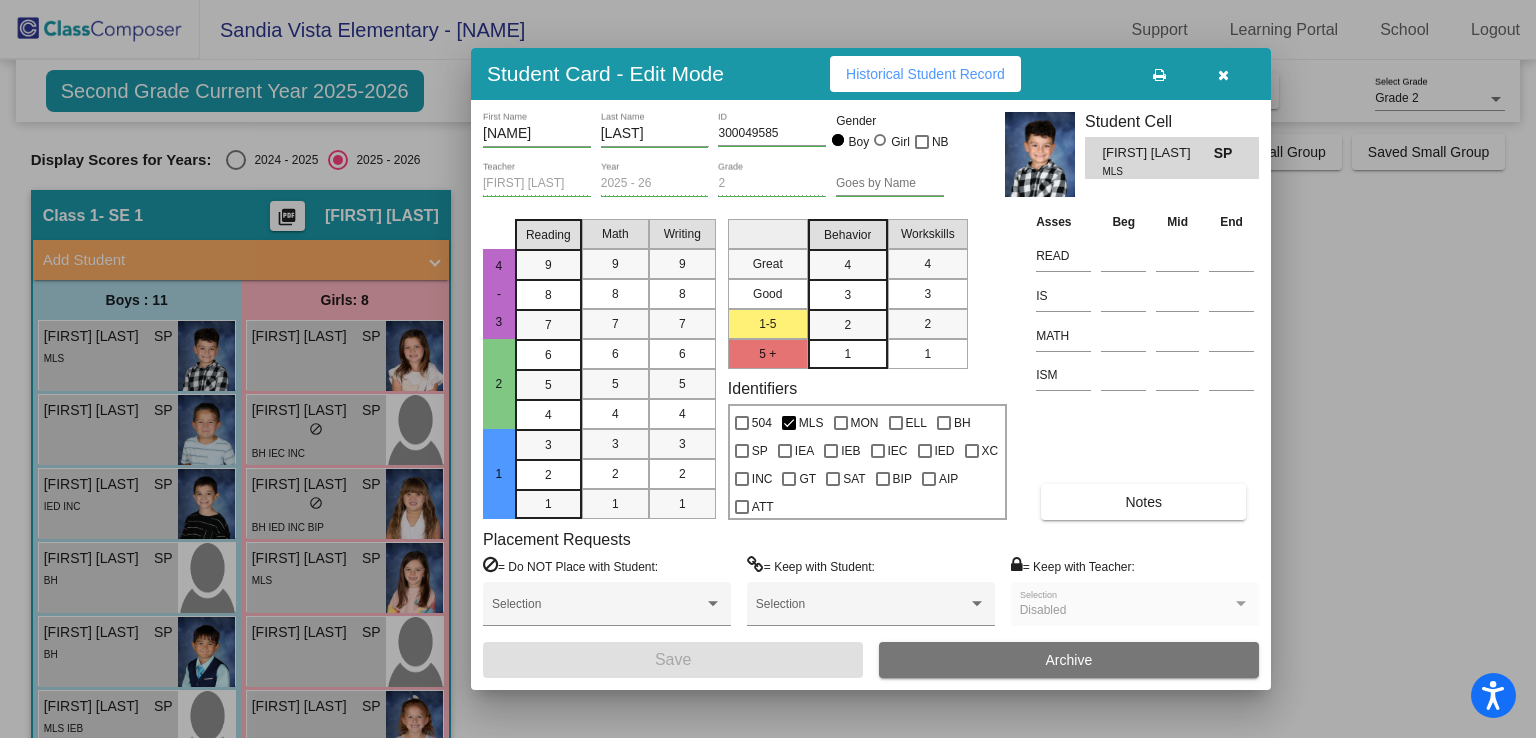 click on "Historical Student Record" at bounding box center [925, 74] 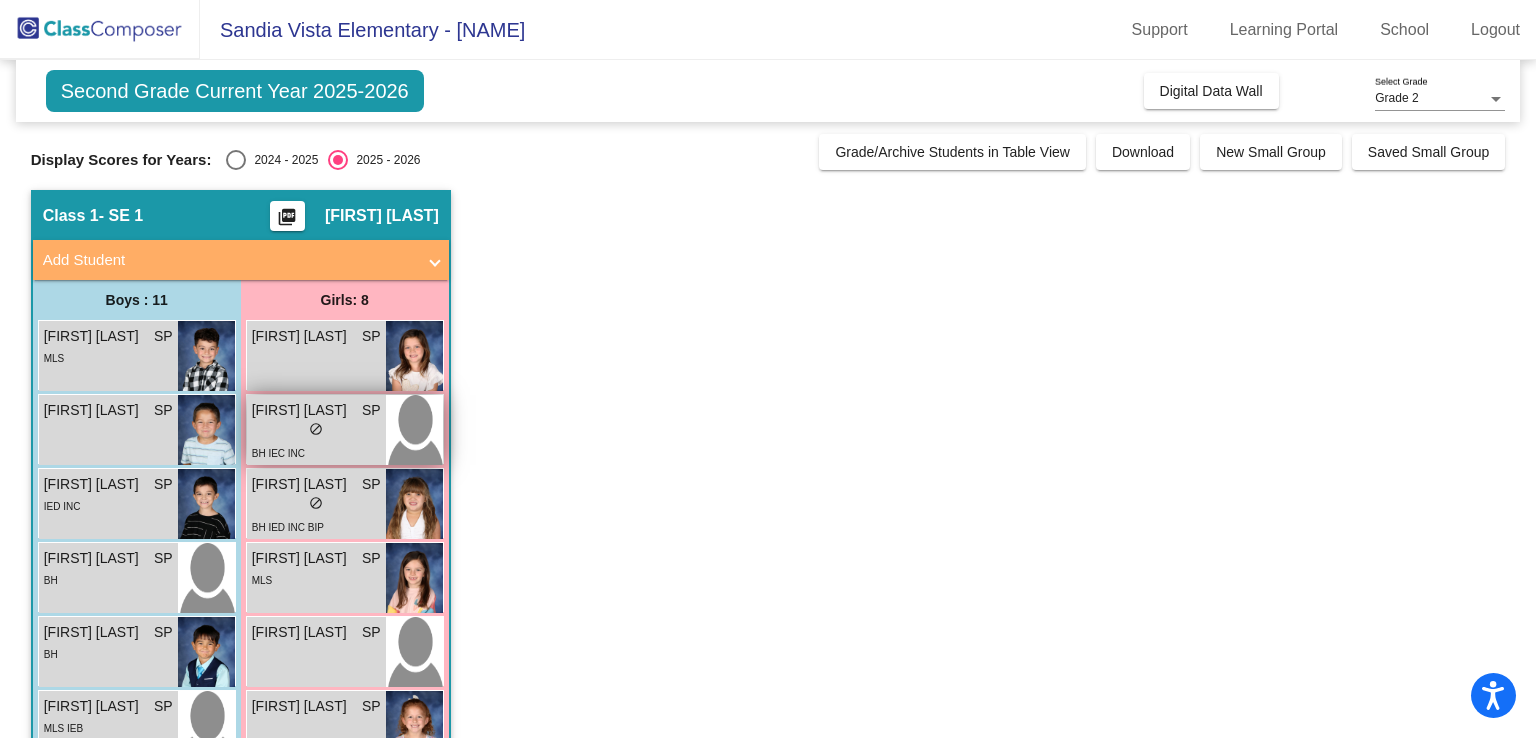 scroll, scrollTop: 0, scrollLeft: 0, axis: both 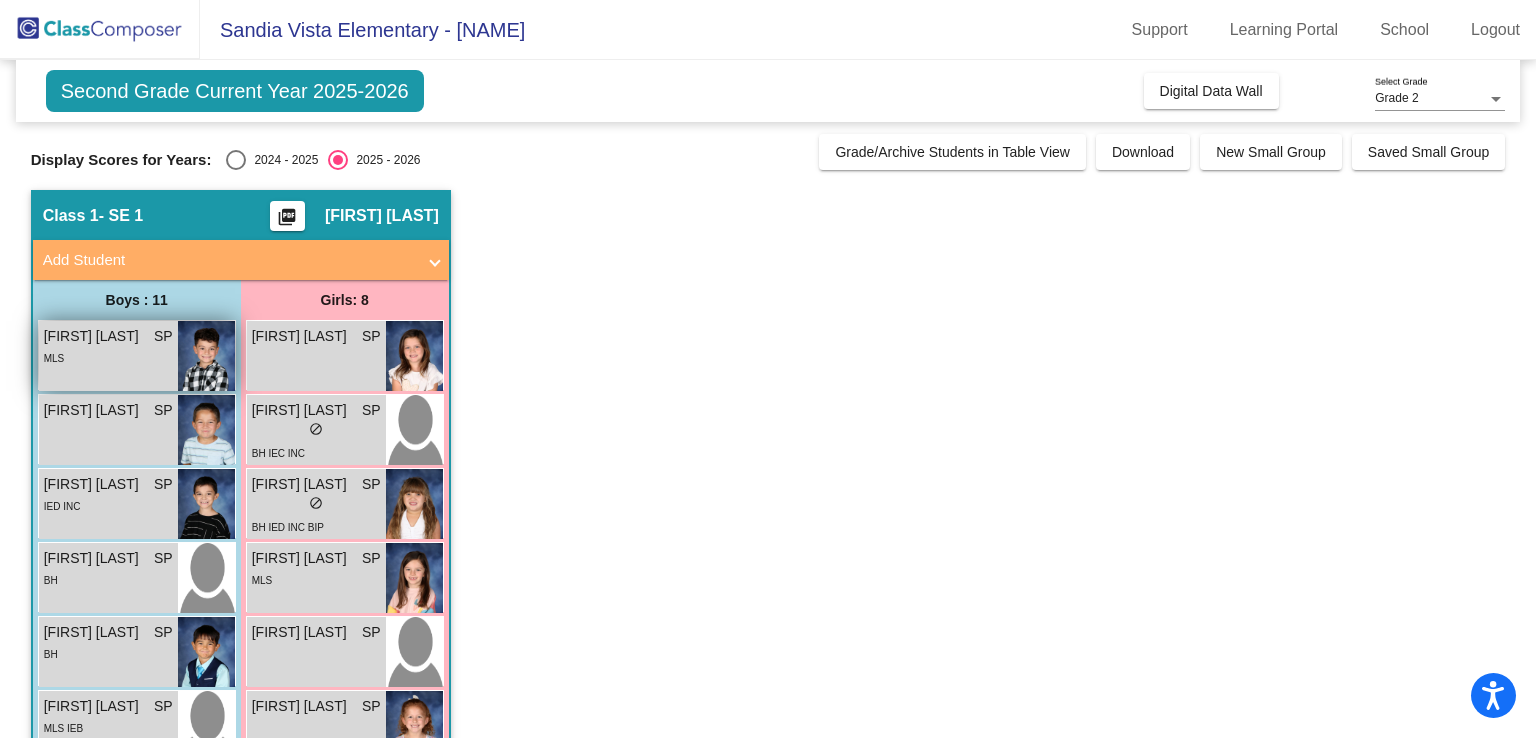 click on "MLS" at bounding box center (108, 357) 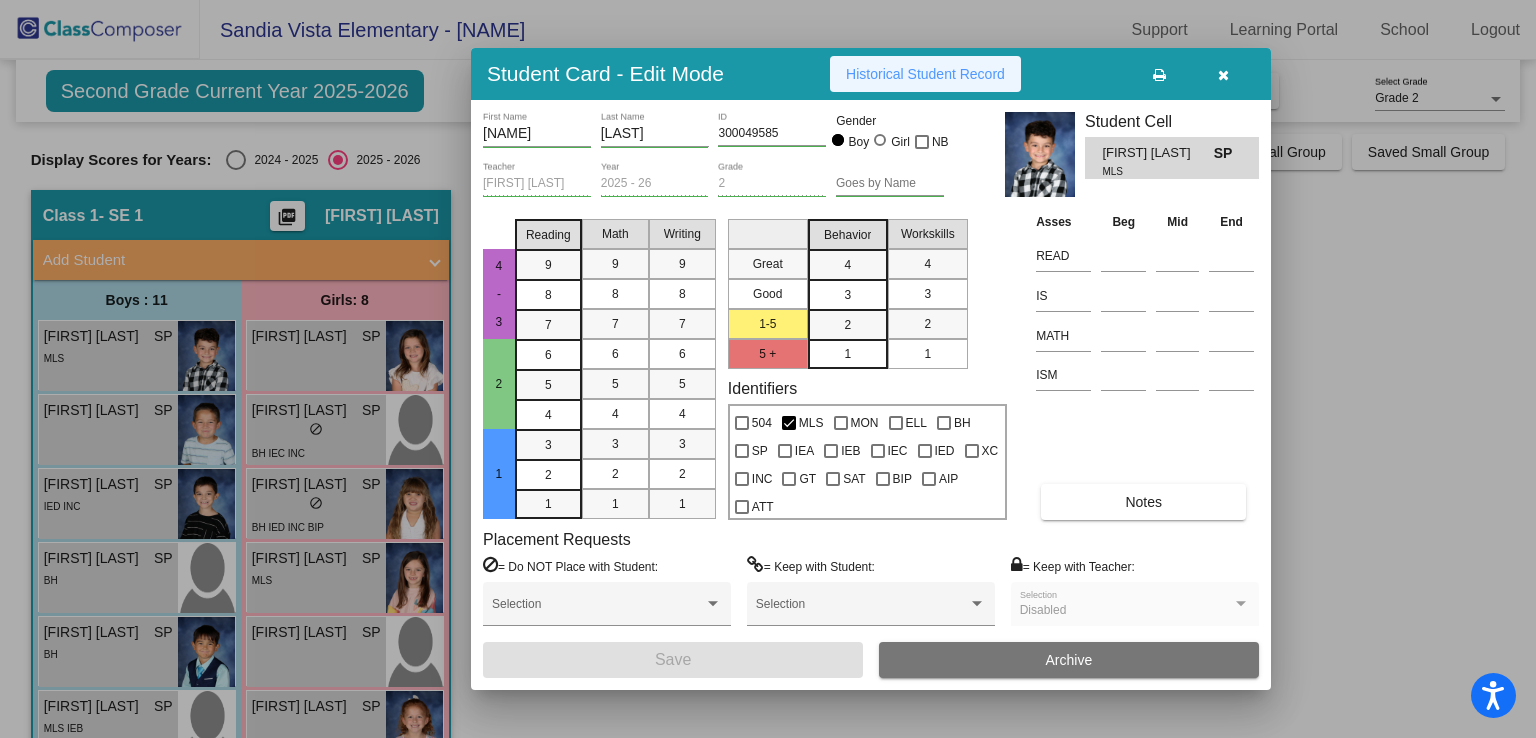 click on "Historical Student Record" at bounding box center (925, 74) 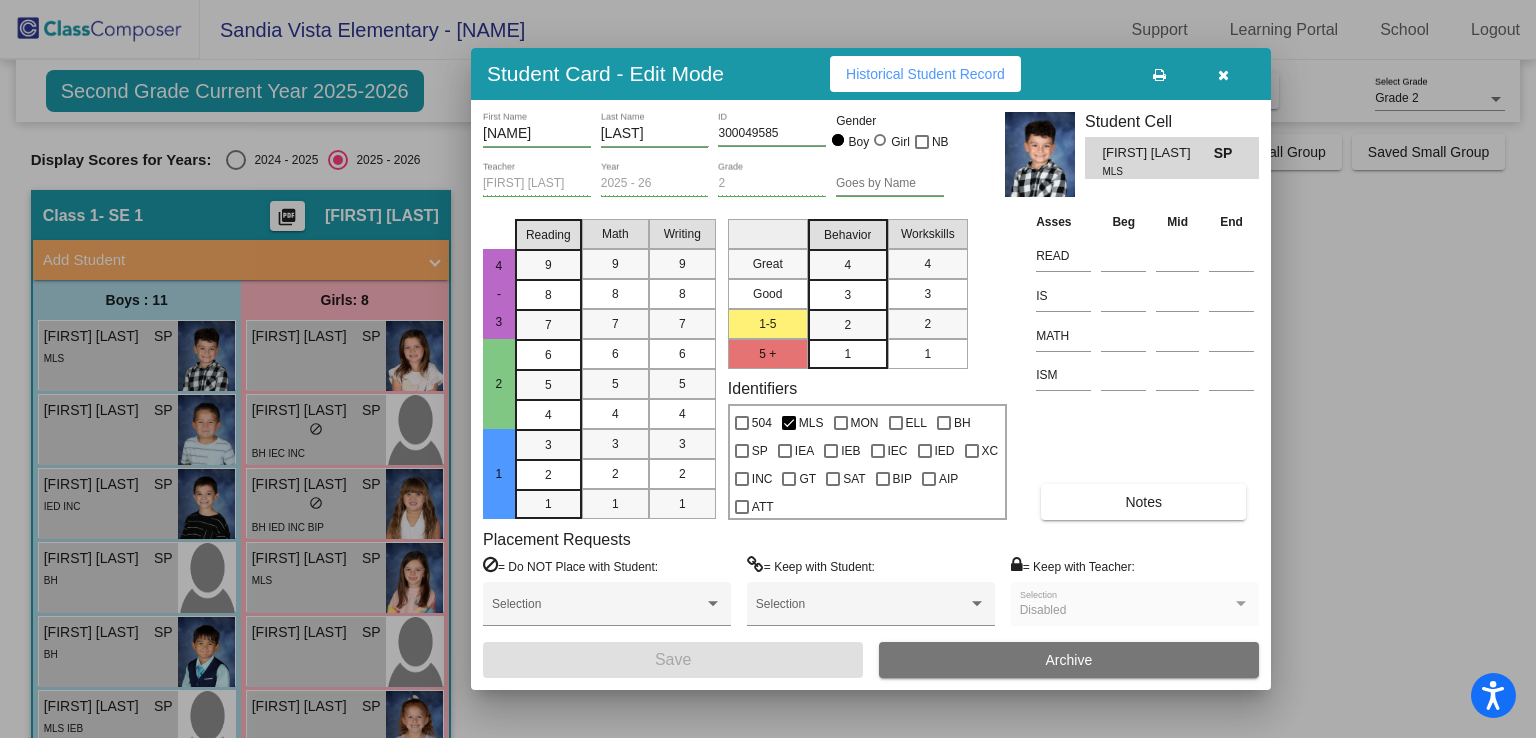 click at bounding box center (1223, 74) 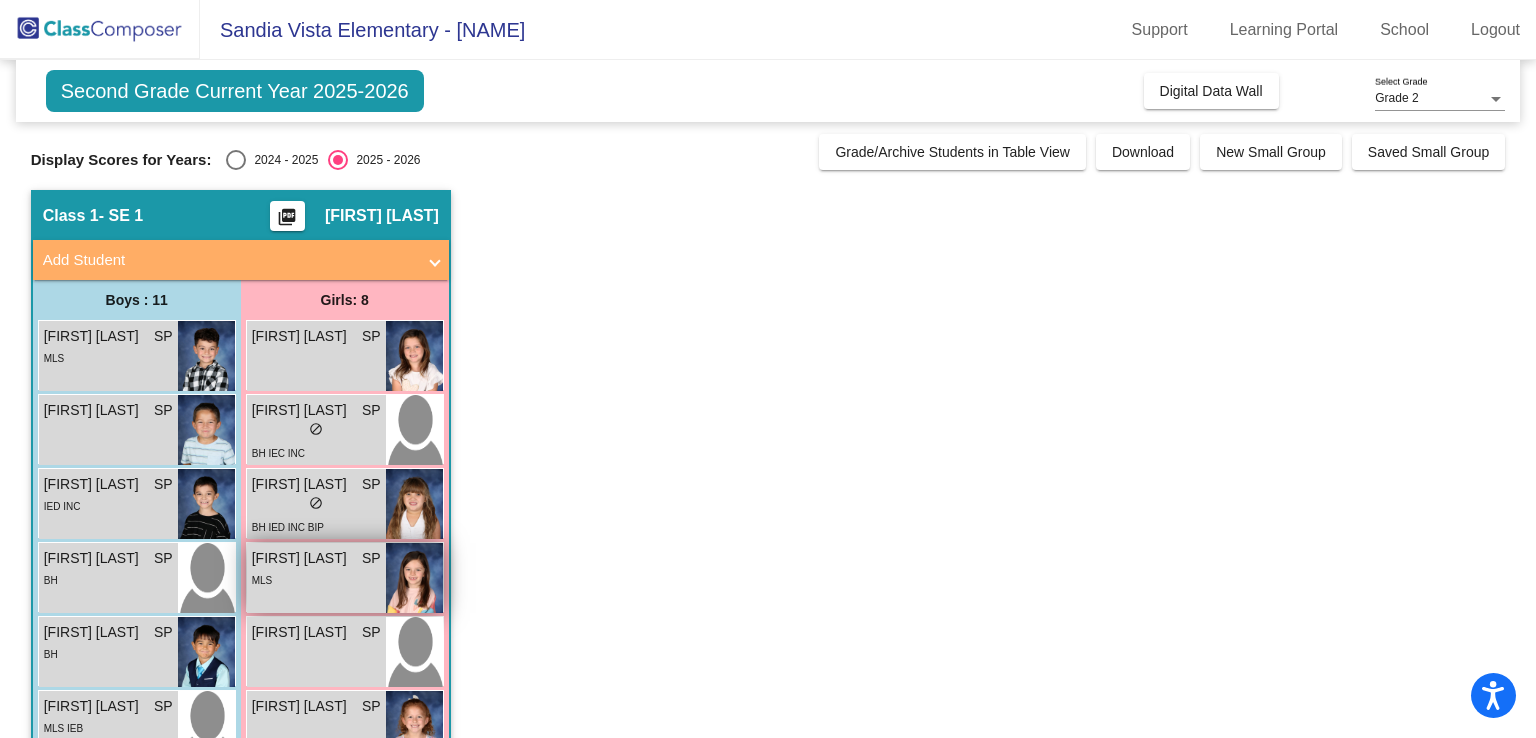 click on "MLS" at bounding box center [316, 579] 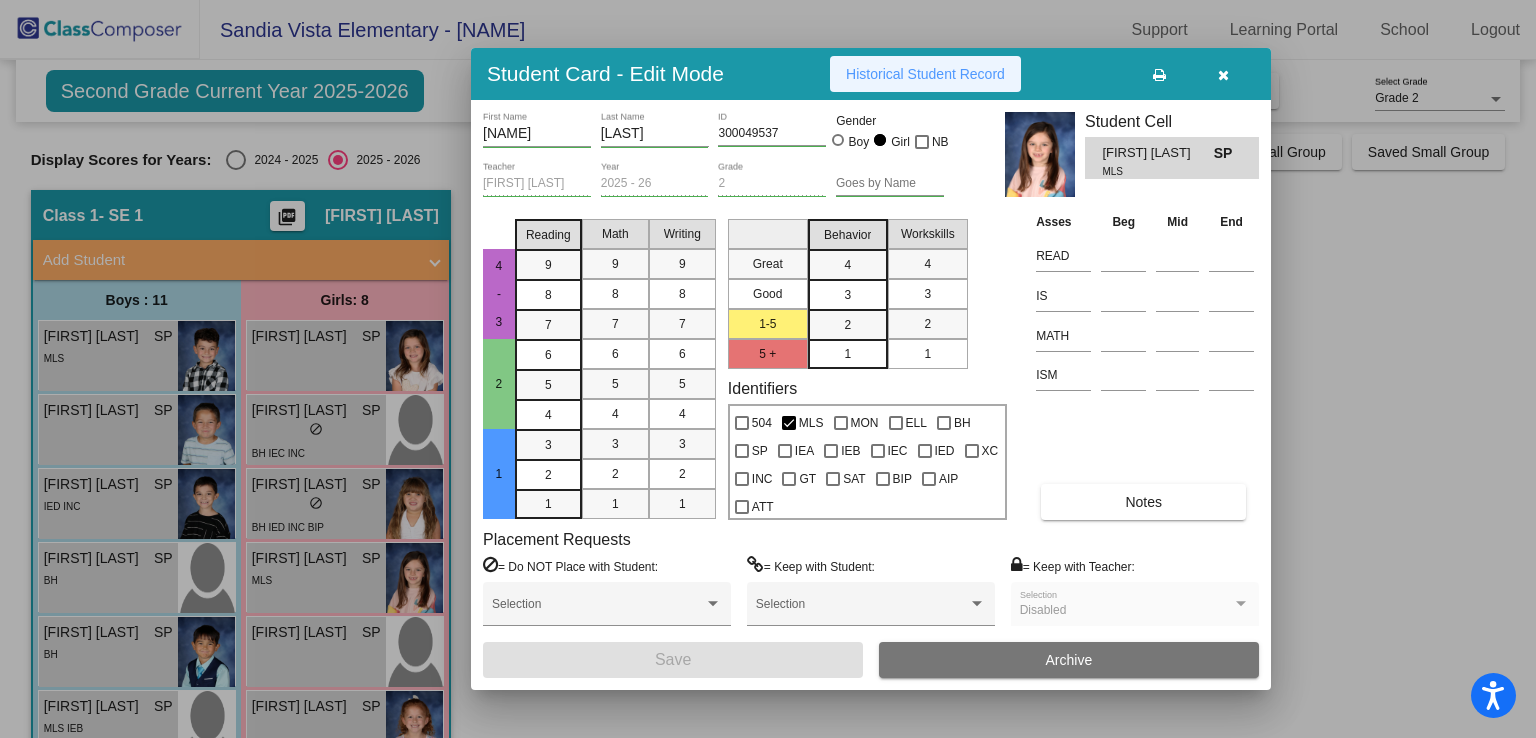 click on "Historical Student Record" at bounding box center [925, 74] 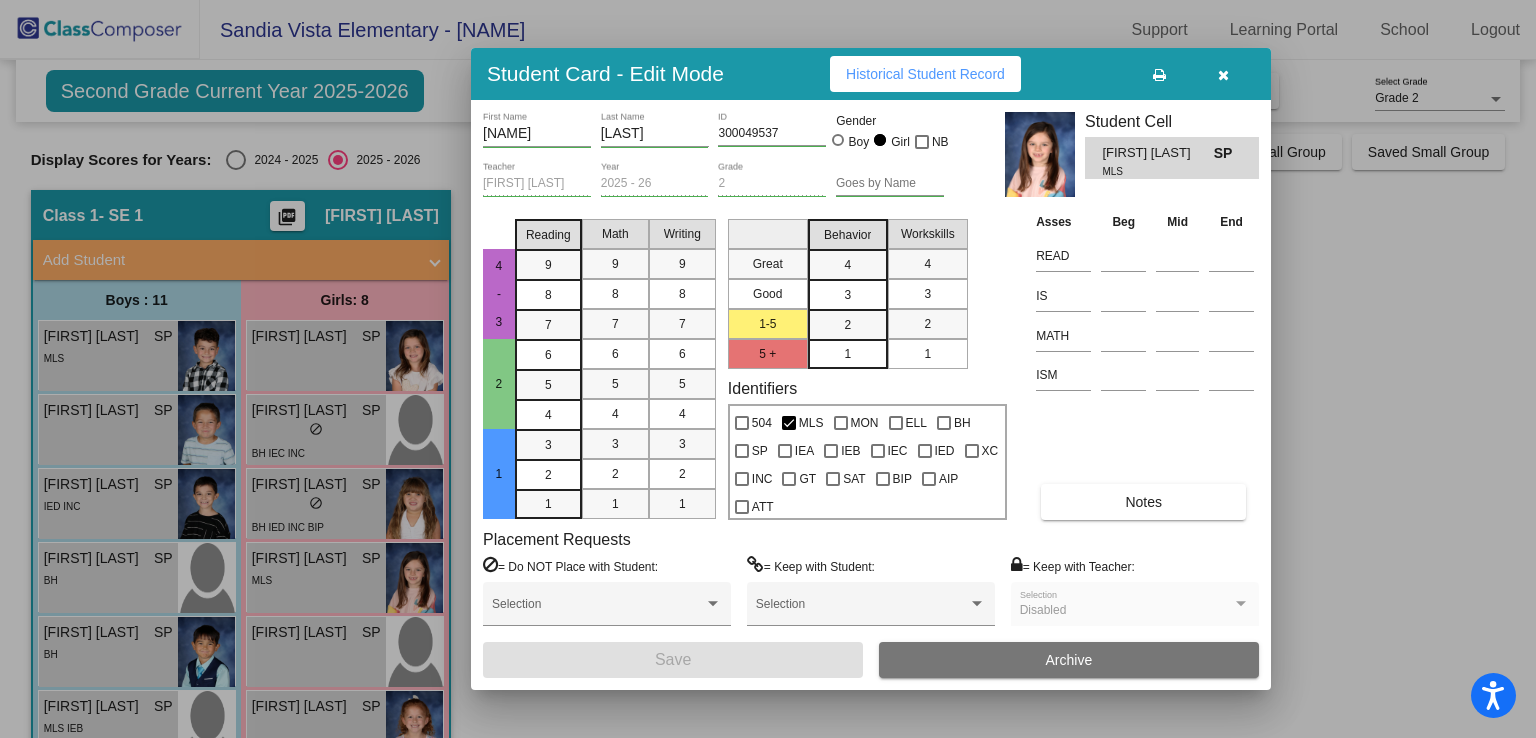 click at bounding box center [1223, 75] 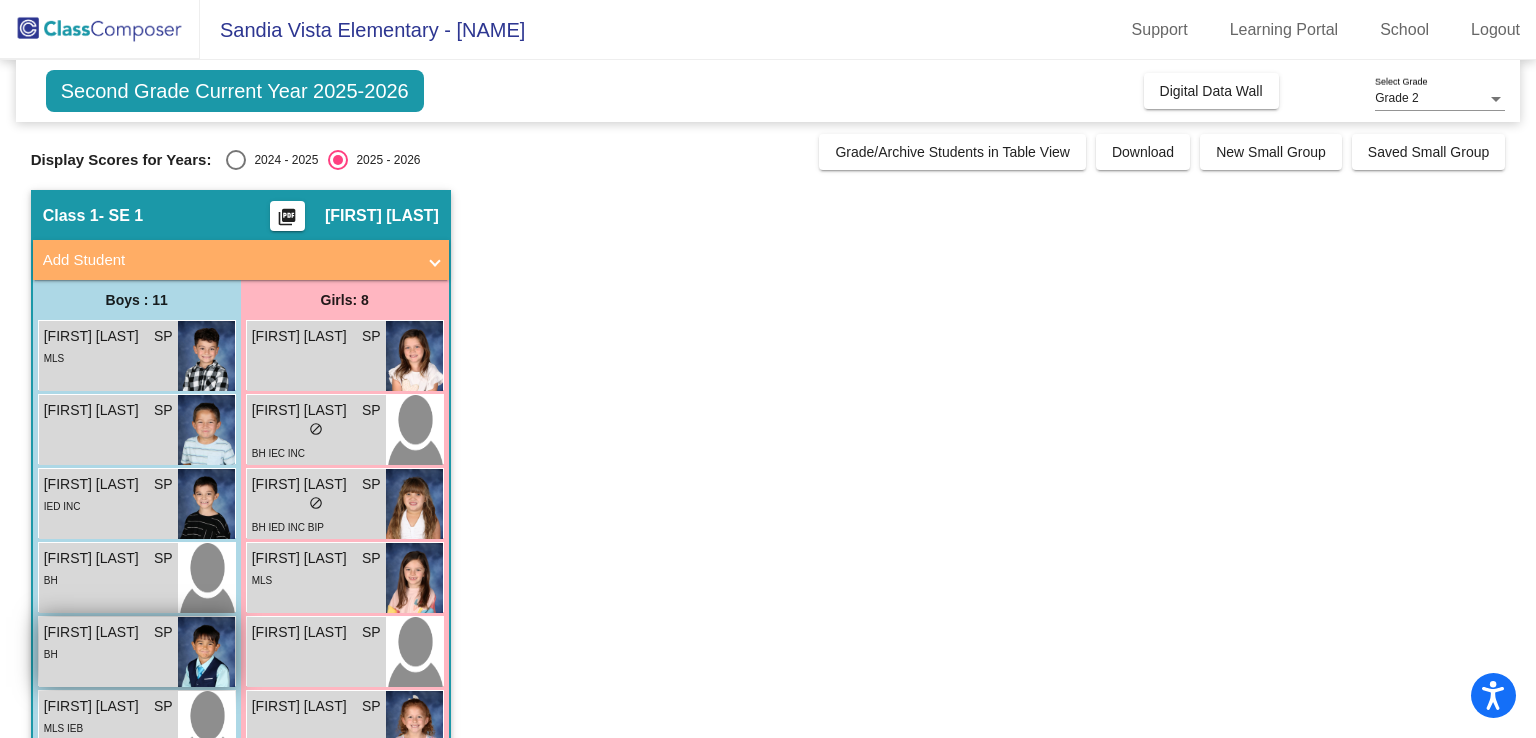 click on "BH" at bounding box center (108, 653) 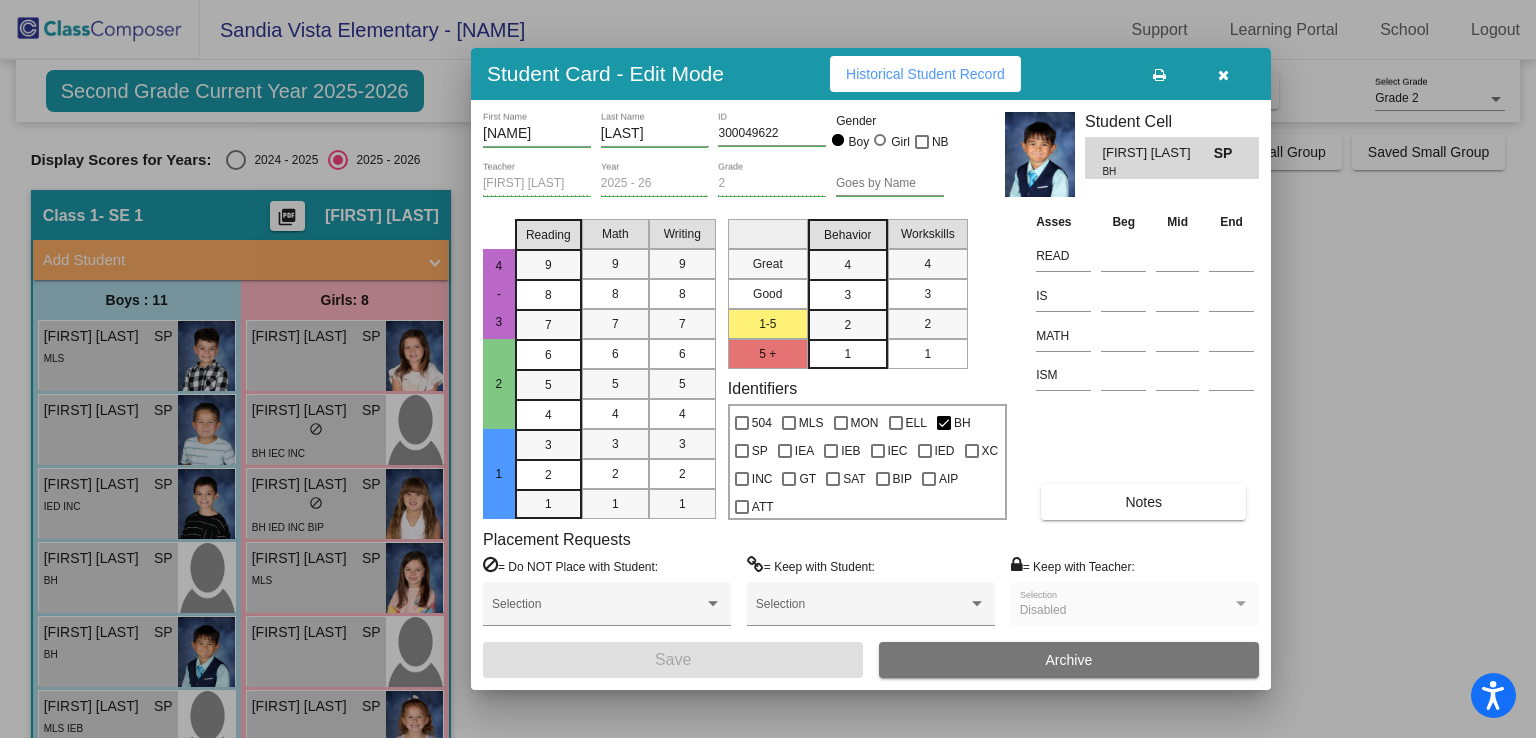click on "Historical Student Record" at bounding box center (925, 74) 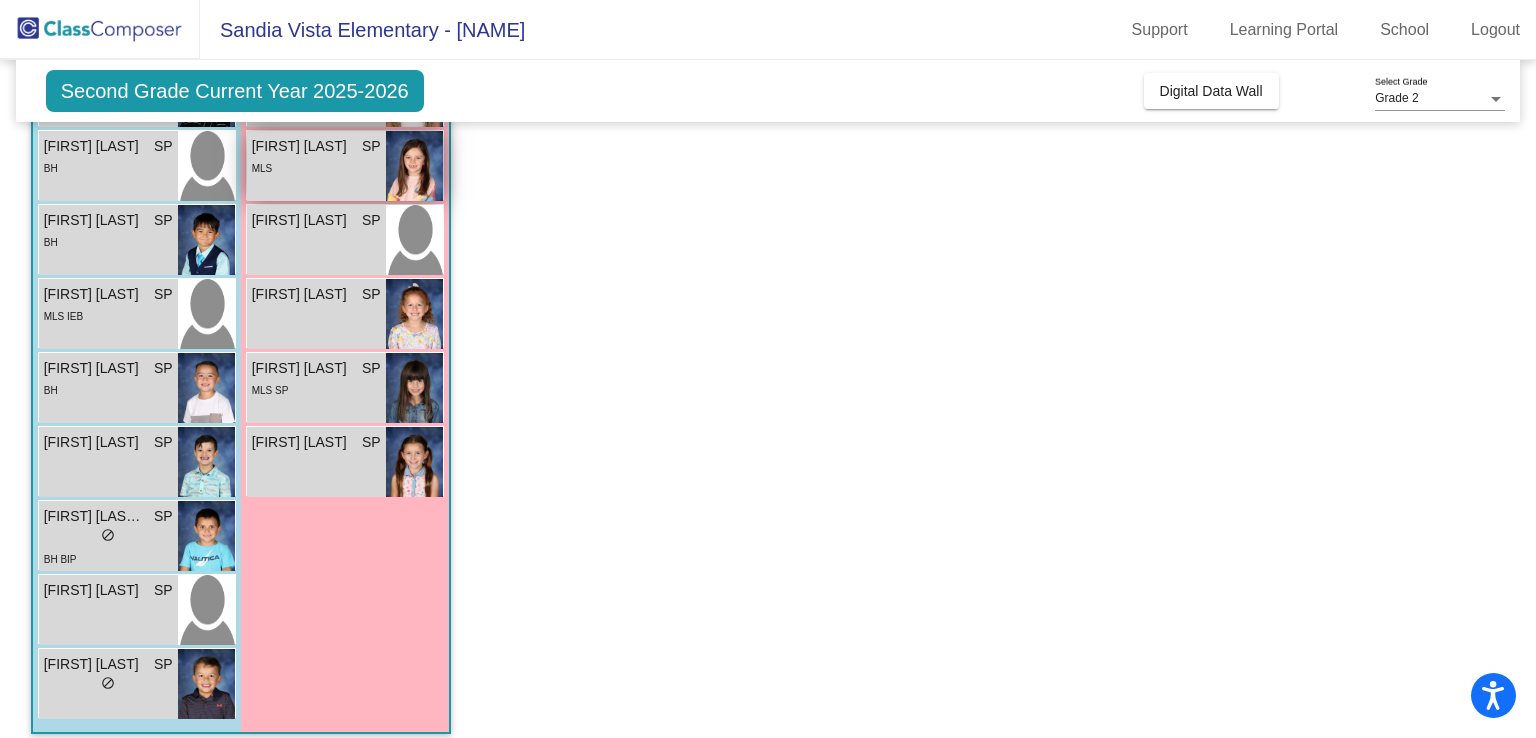 scroll, scrollTop: 427, scrollLeft: 0, axis: vertical 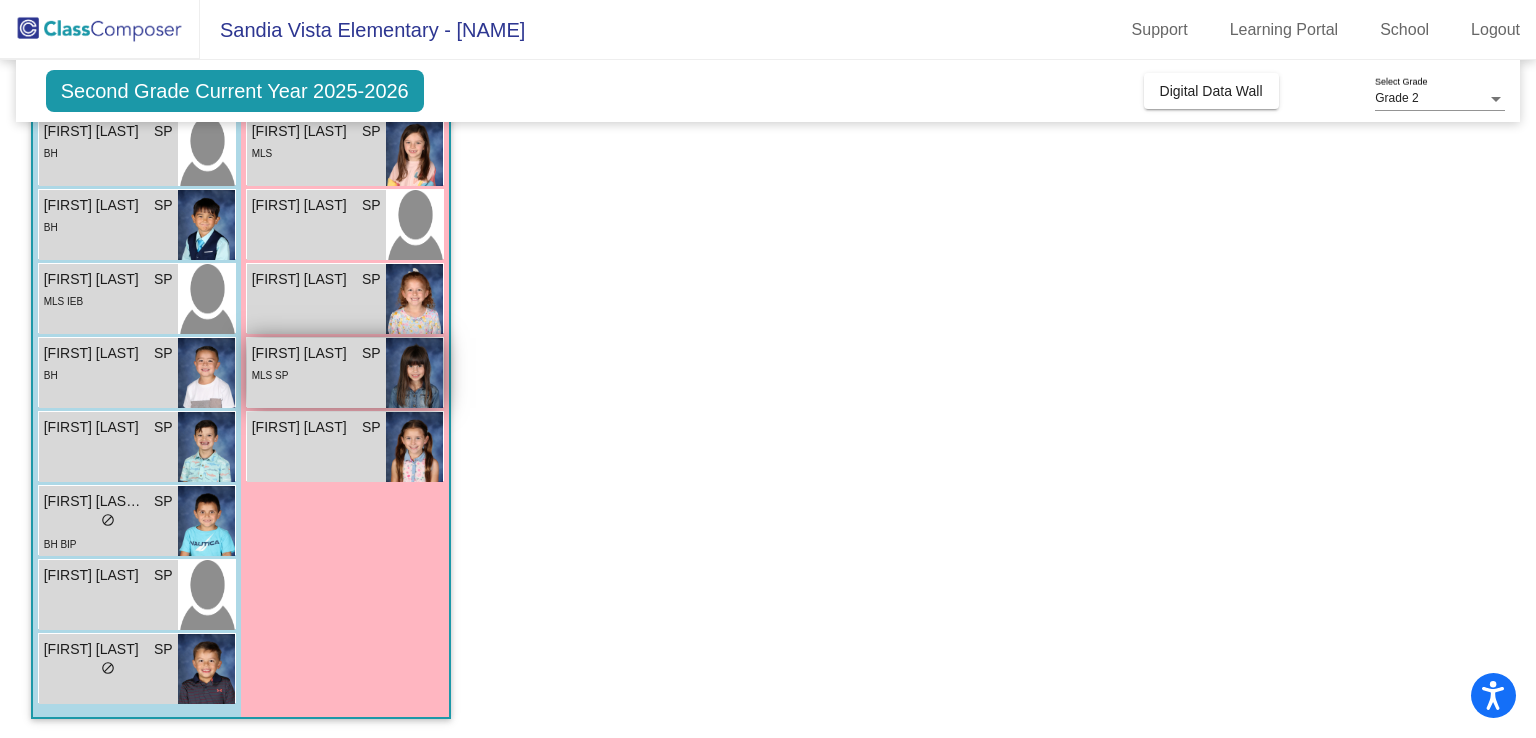click on "MLS SP" at bounding box center [316, 374] 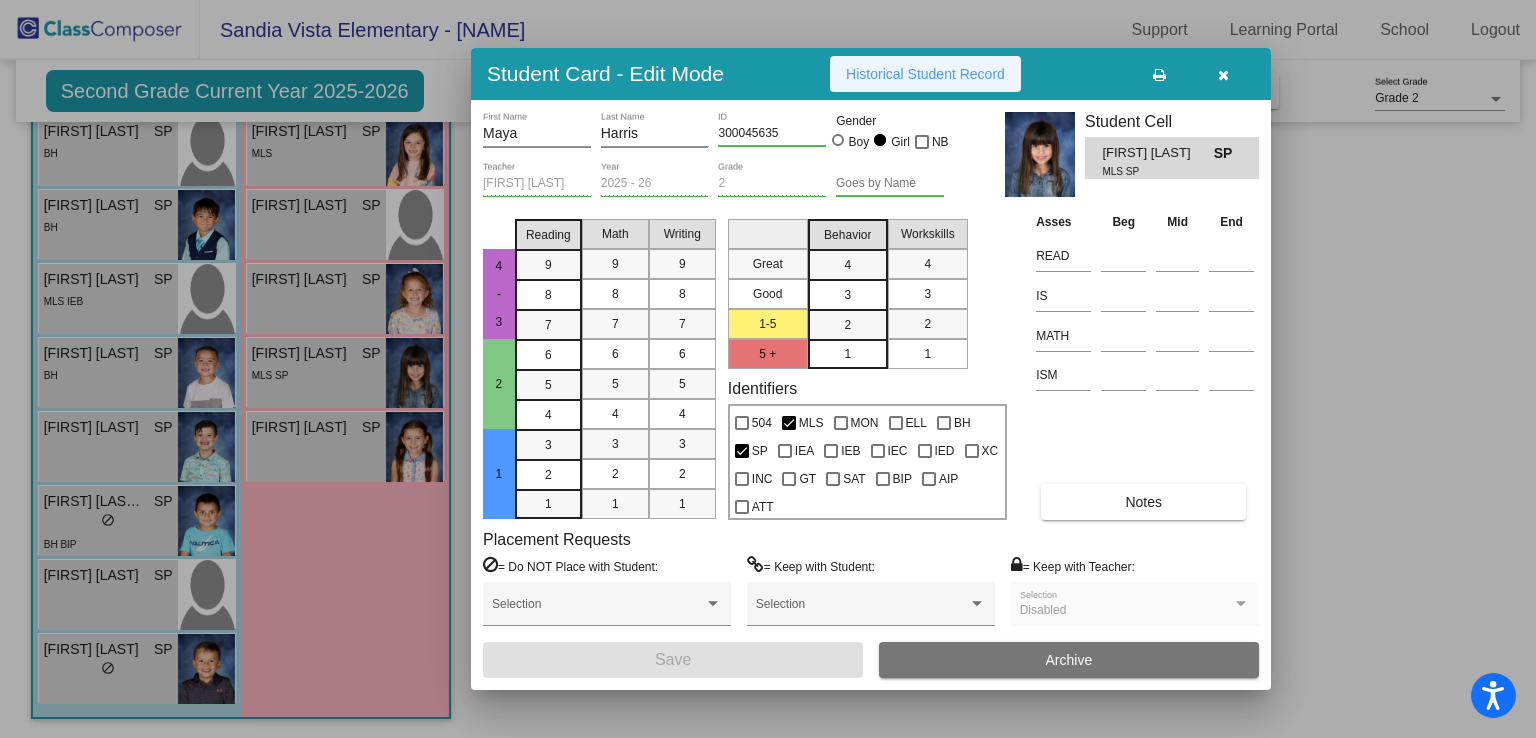 click on "Historical Student Record" at bounding box center (925, 74) 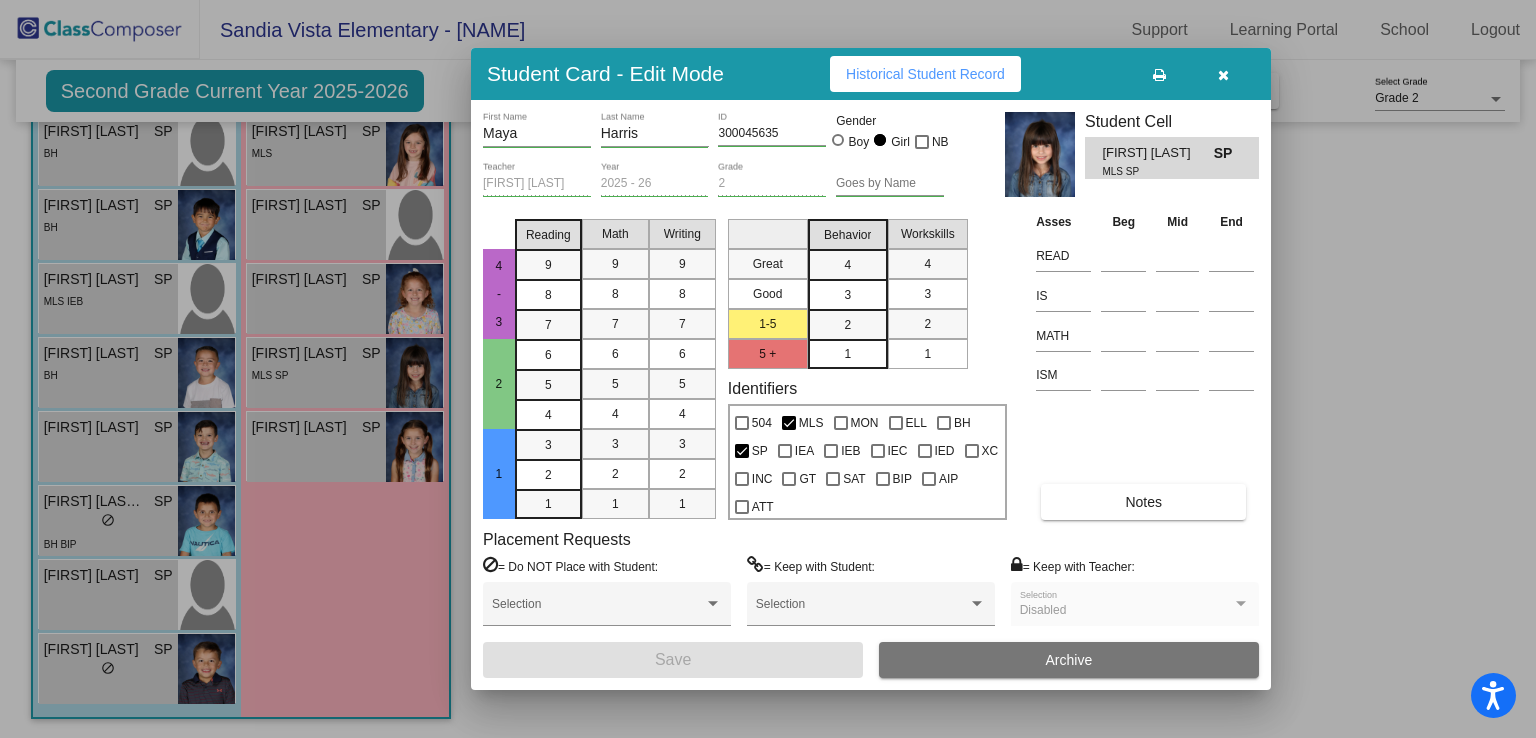 click at bounding box center [1223, 75] 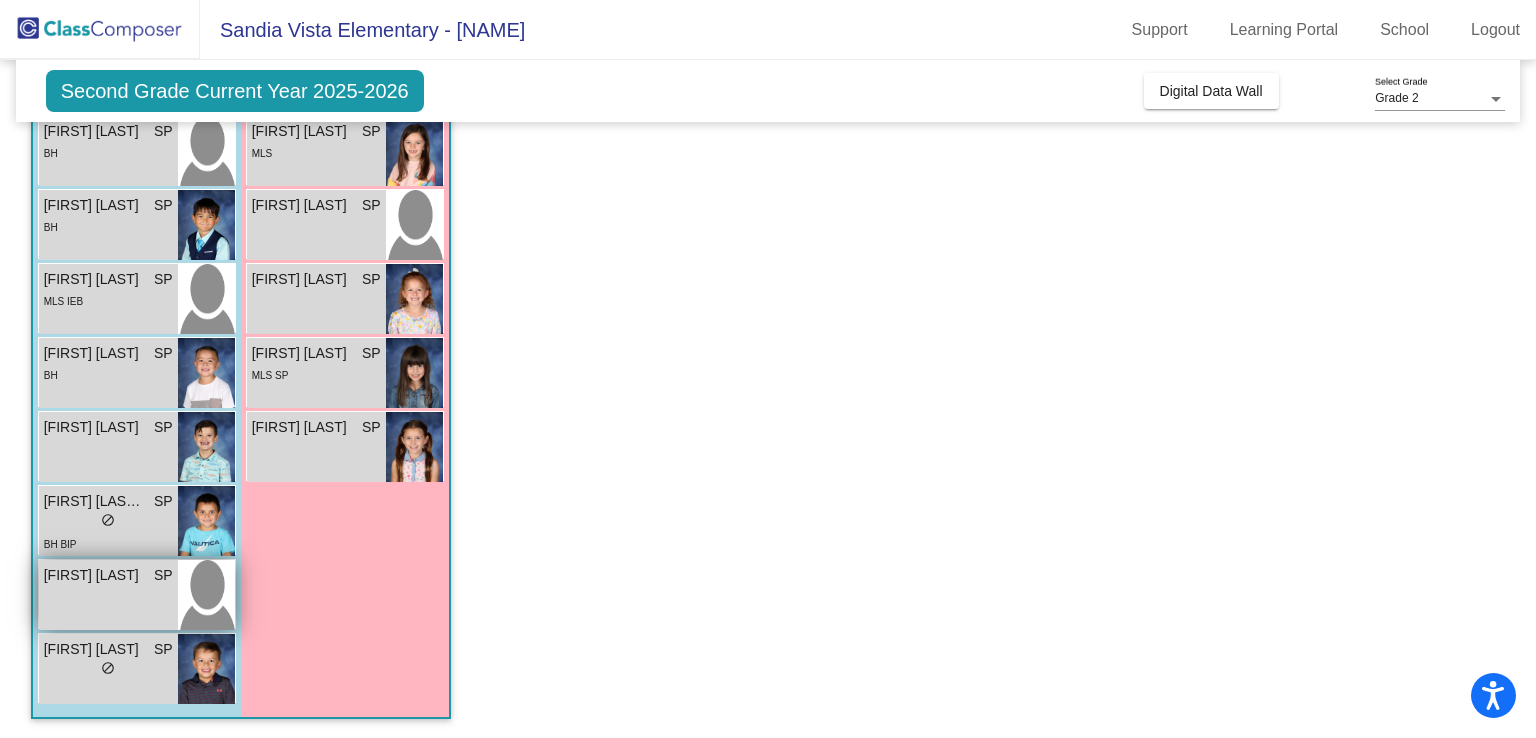 click on "[FIRST] [LAST] SP lock do_not_disturb_alt" at bounding box center [108, 595] 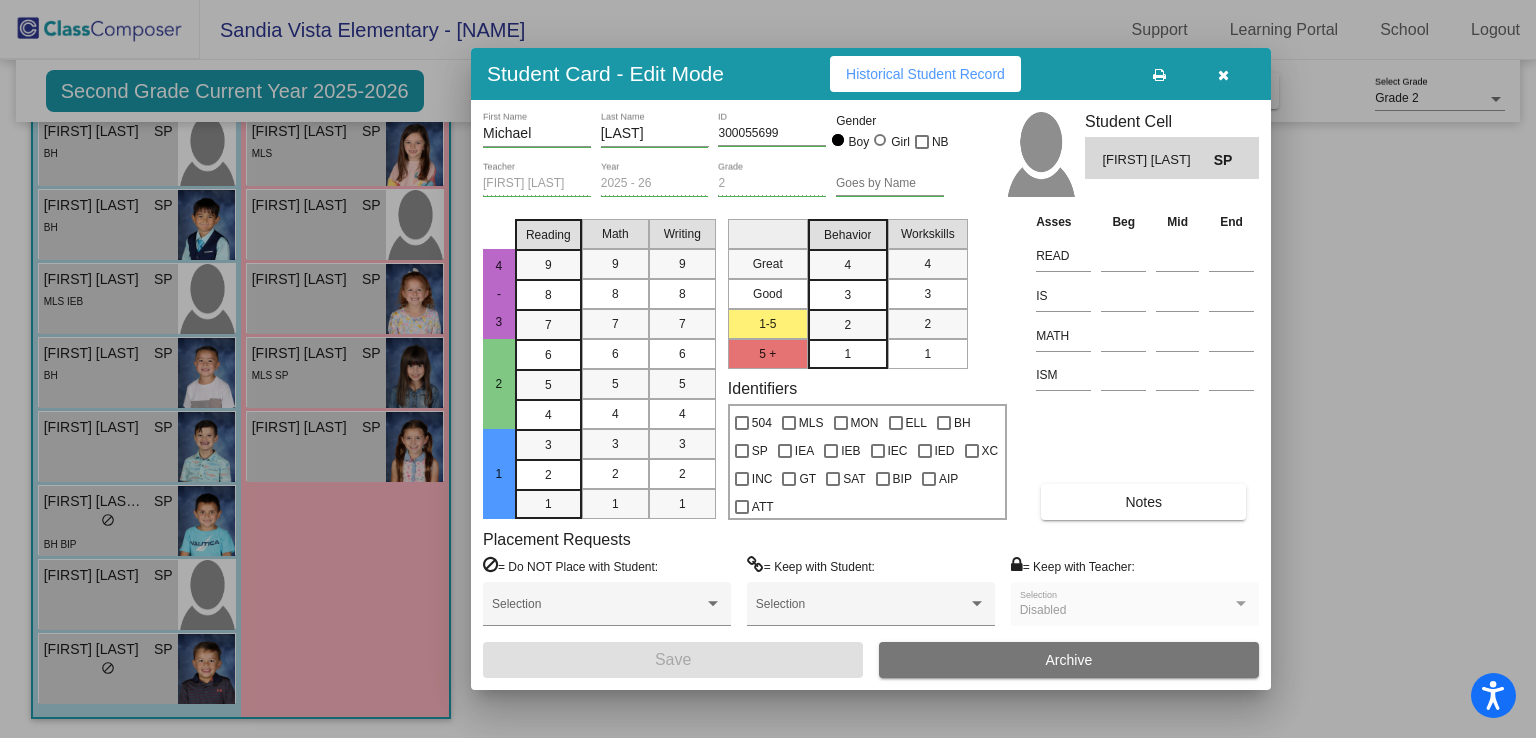 click on "Historical Student Record" at bounding box center (925, 74) 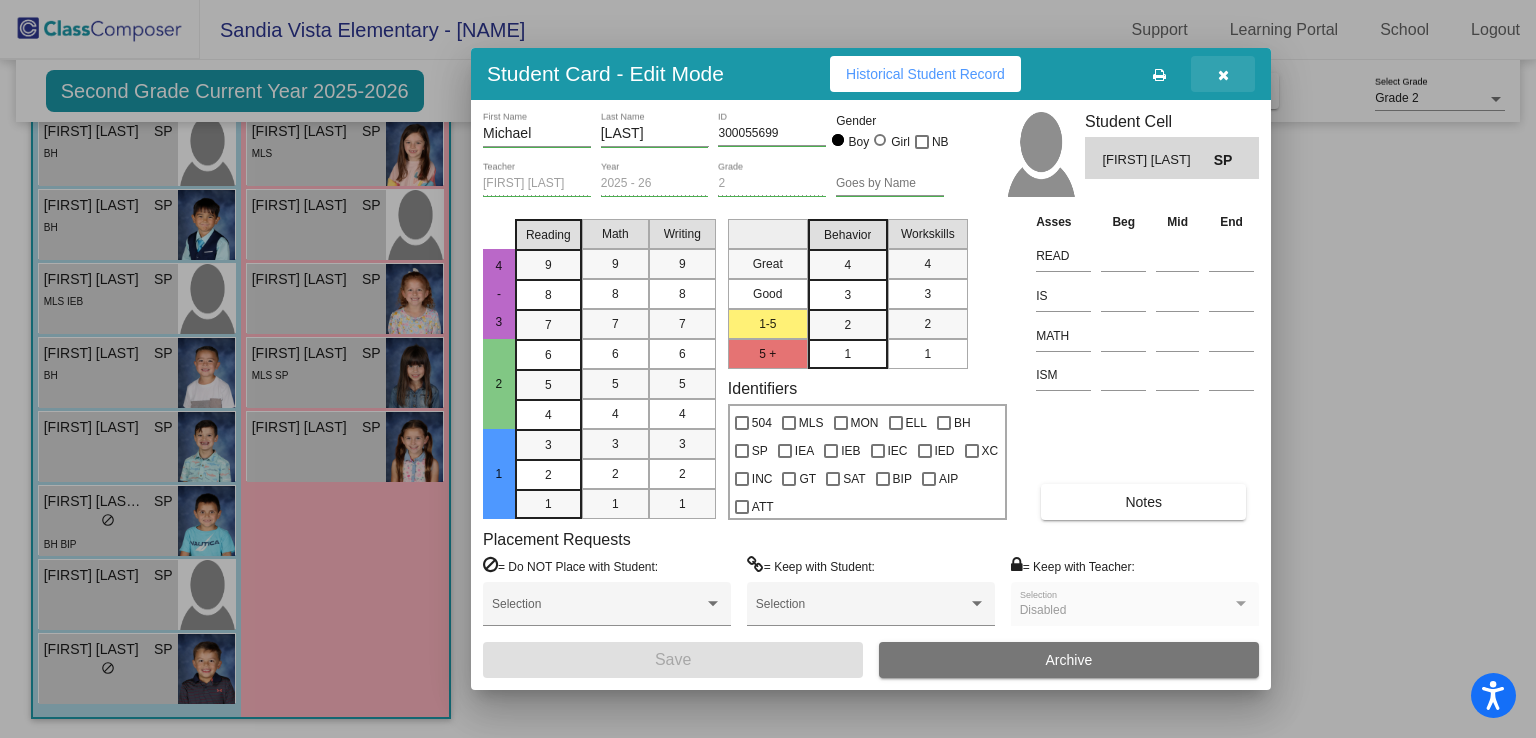 click at bounding box center [1223, 74] 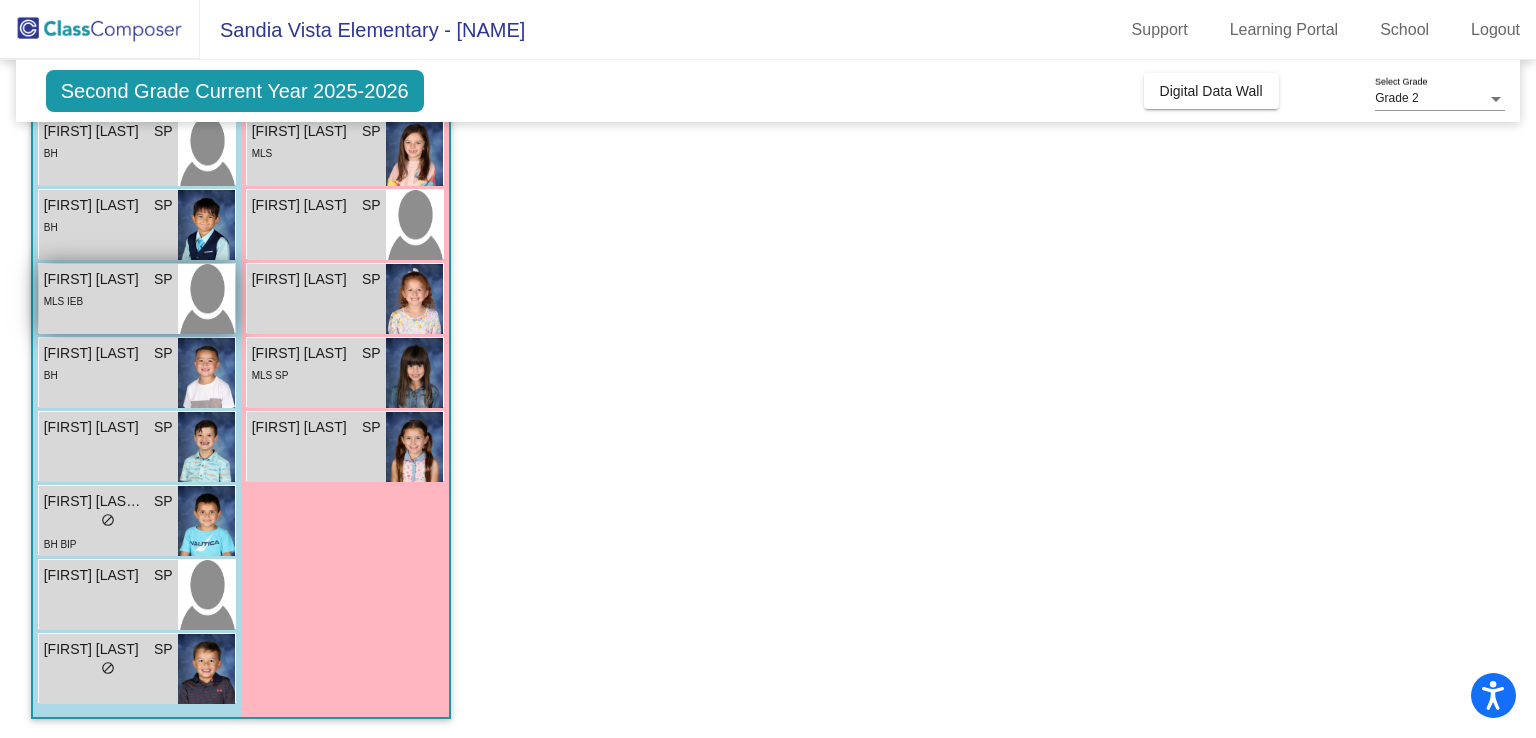 click on "MLS IEB" at bounding box center [108, 300] 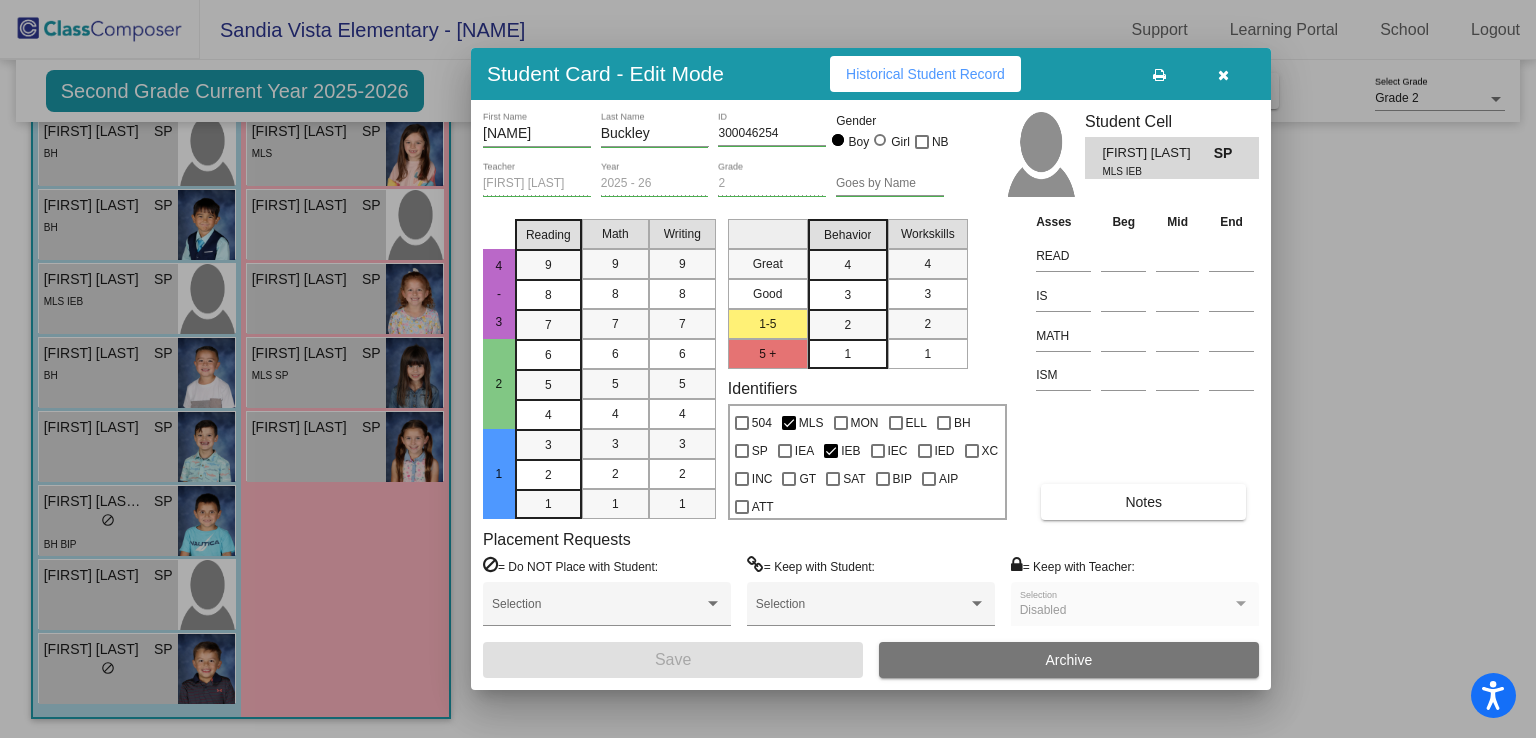 click on "Historical Student Record" at bounding box center (925, 74) 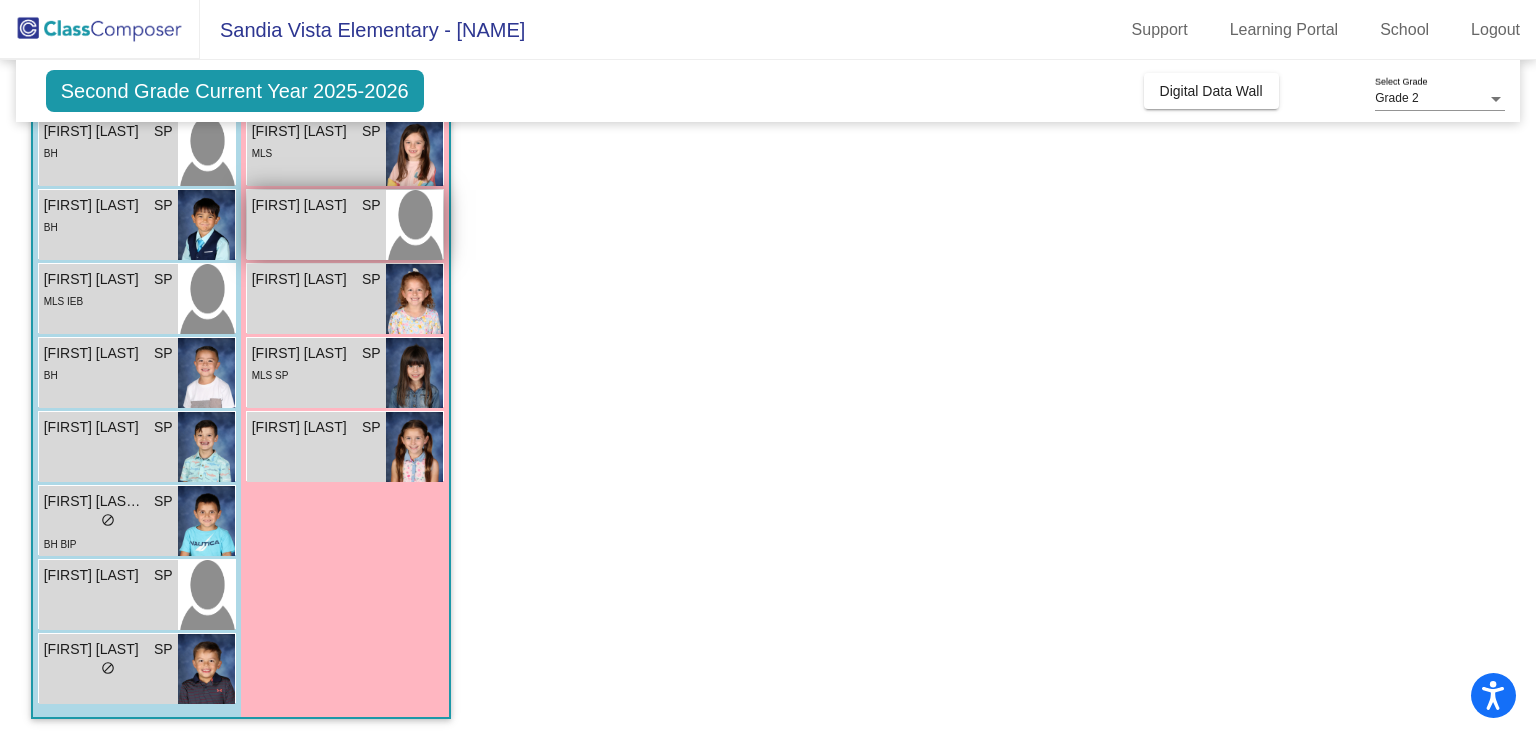 click on "[FIRST] [LAST] SP lock do_not_disturb_alt" at bounding box center [316, 225] 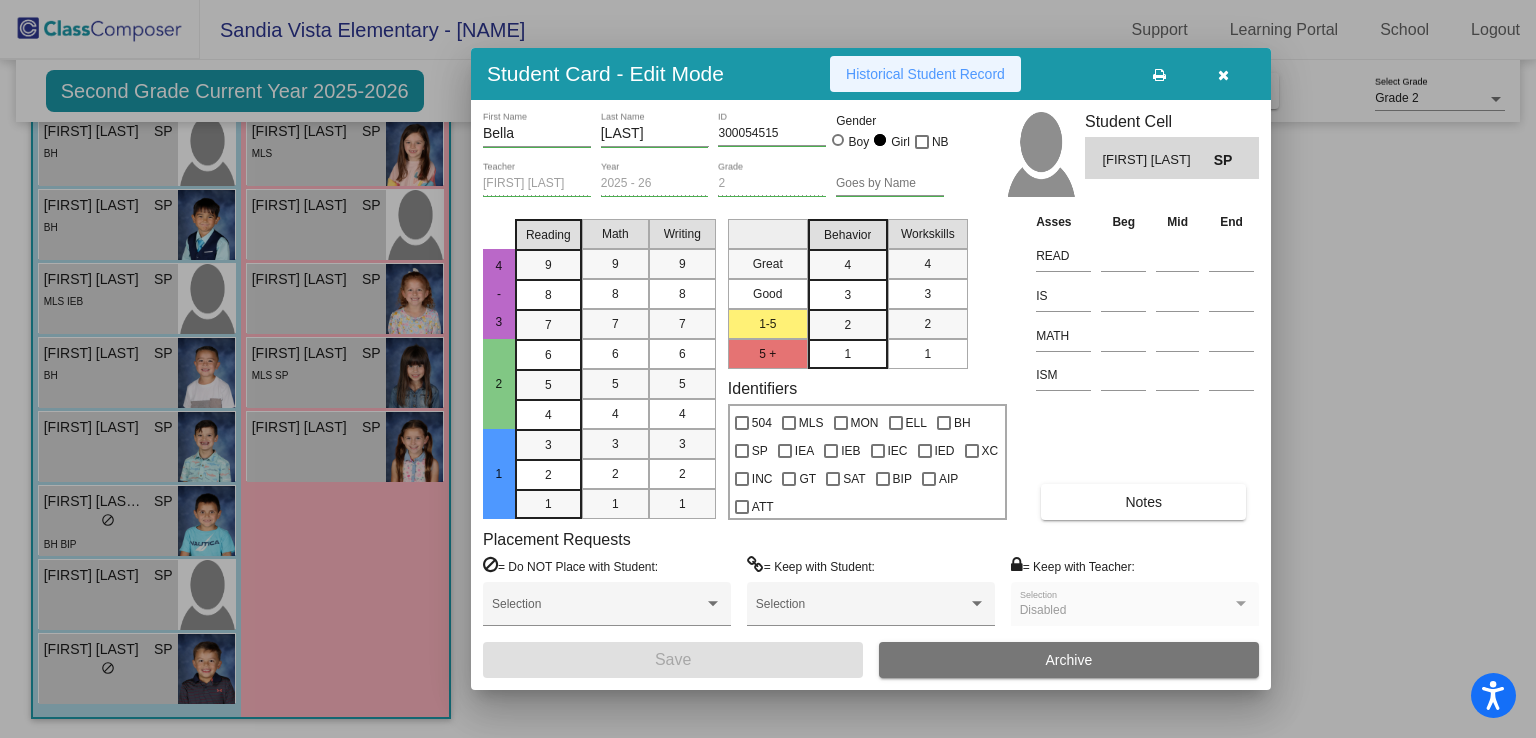 click on "Historical Student Record" at bounding box center (925, 74) 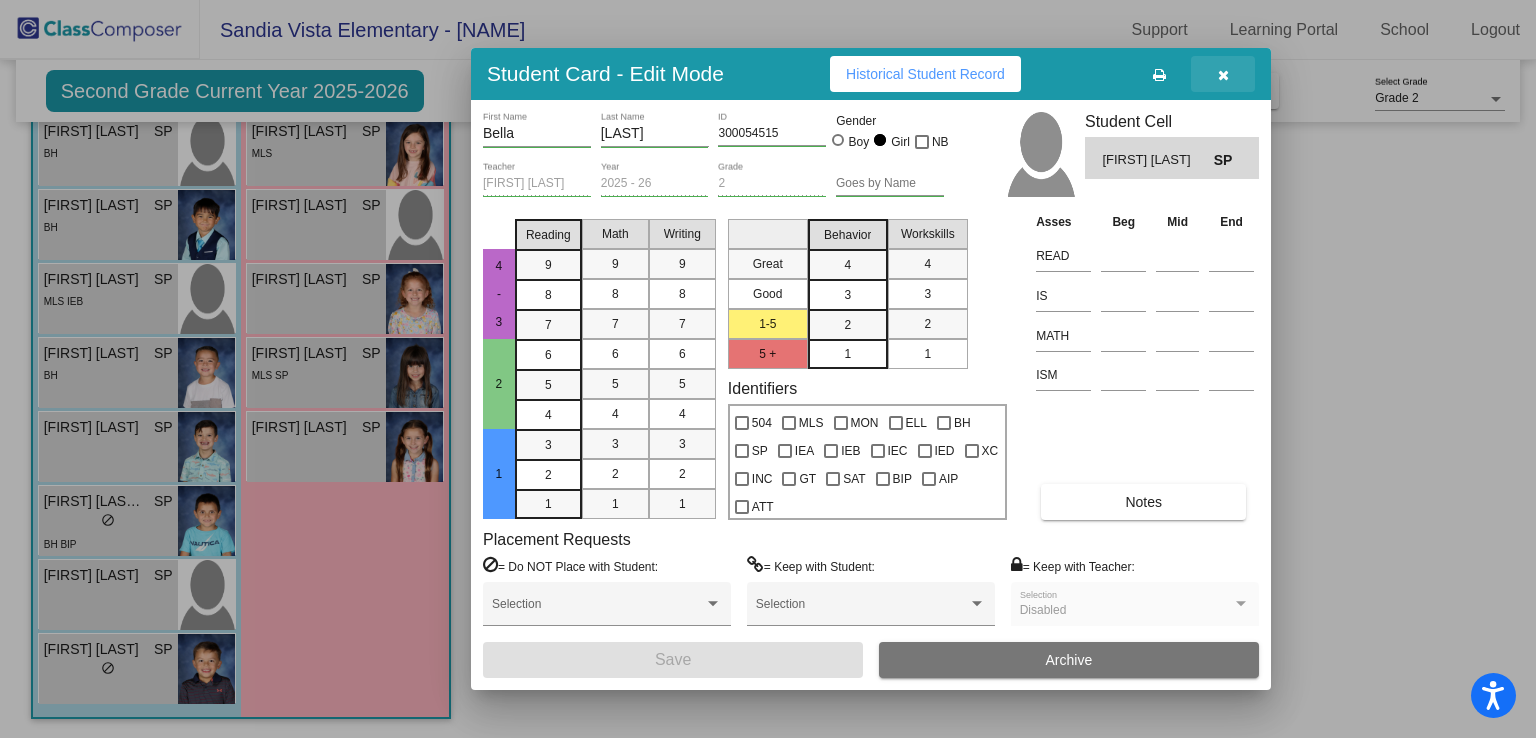 click at bounding box center [1223, 75] 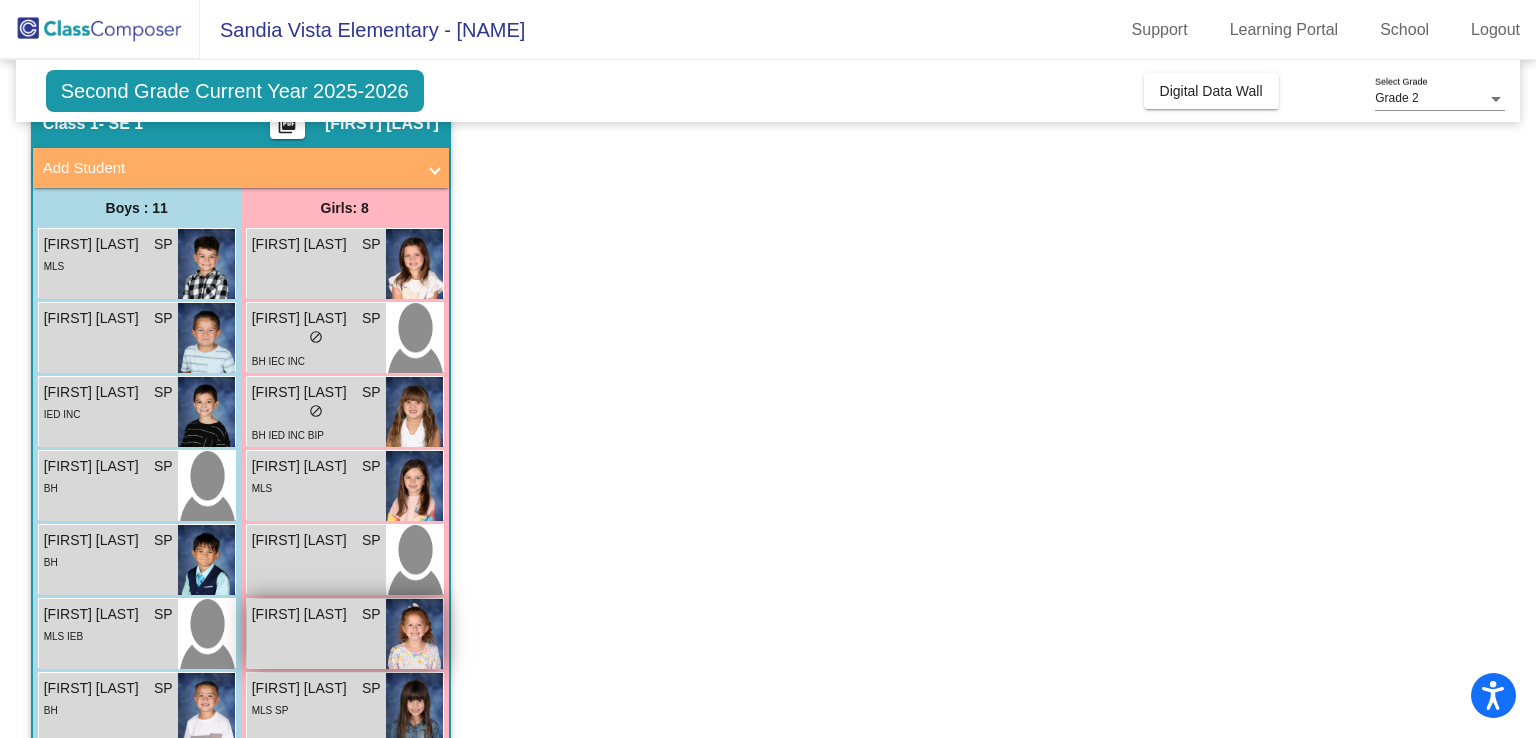 scroll, scrollTop: 0, scrollLeft: 0, axis: both 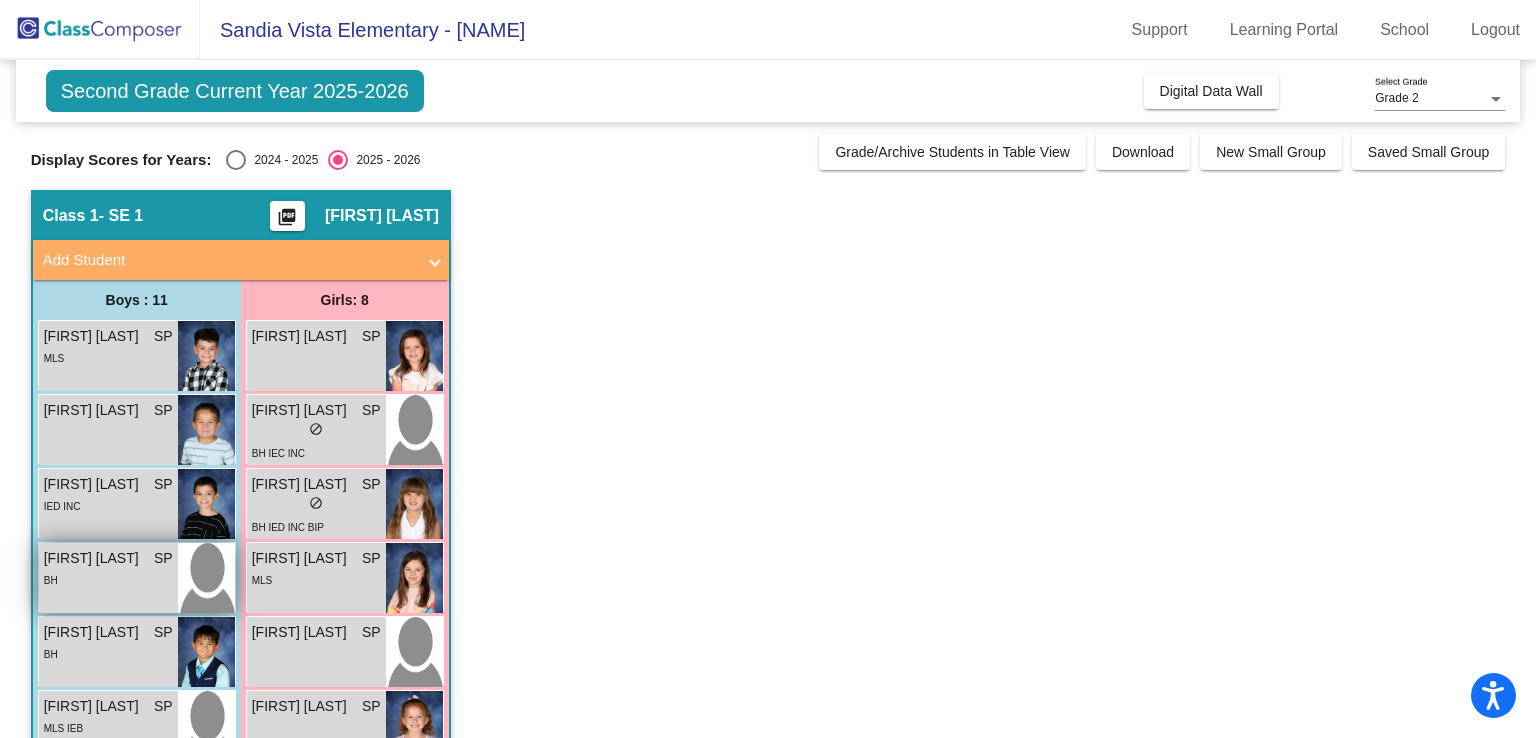 click on "BH" at bounding box center [108, 579] 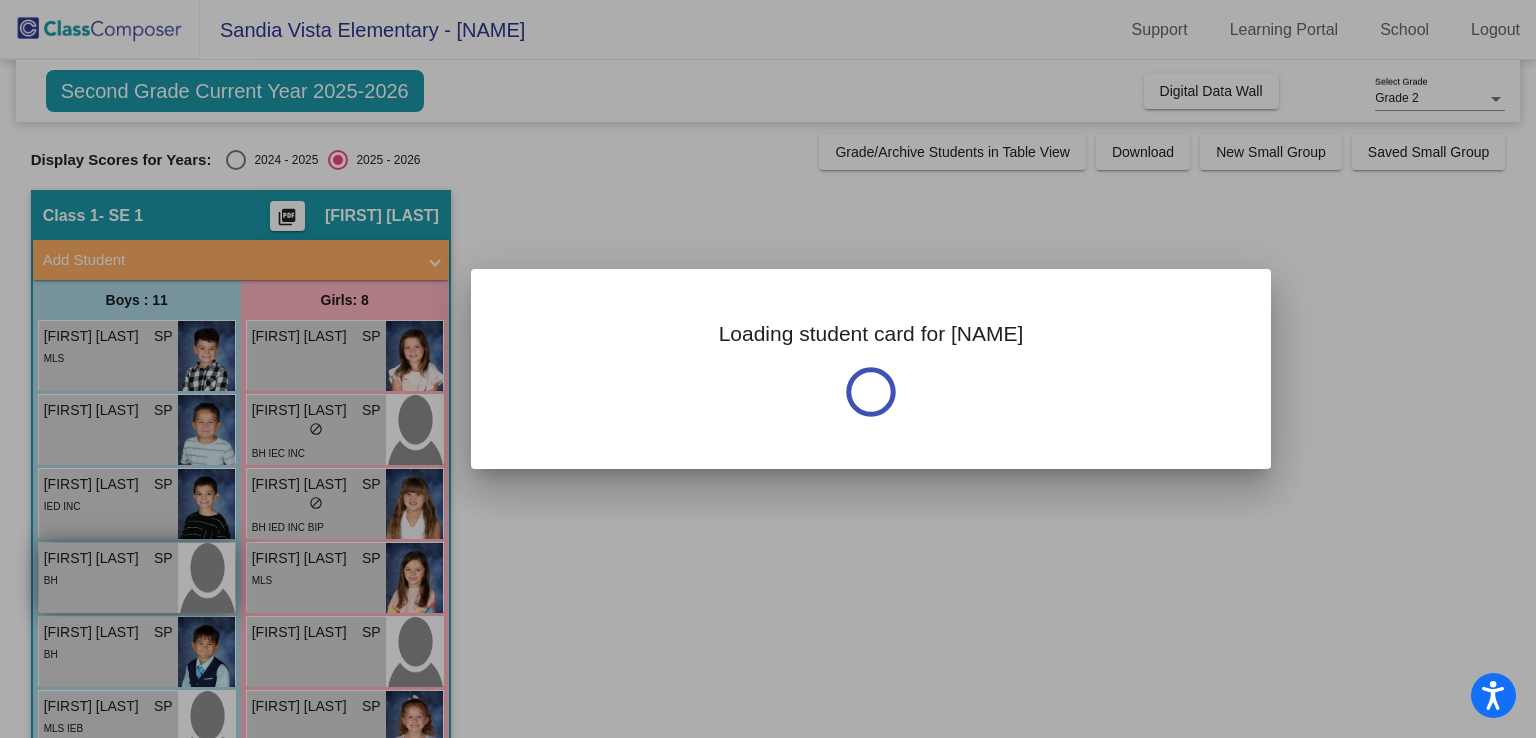 click at bounding box center [768, 369] 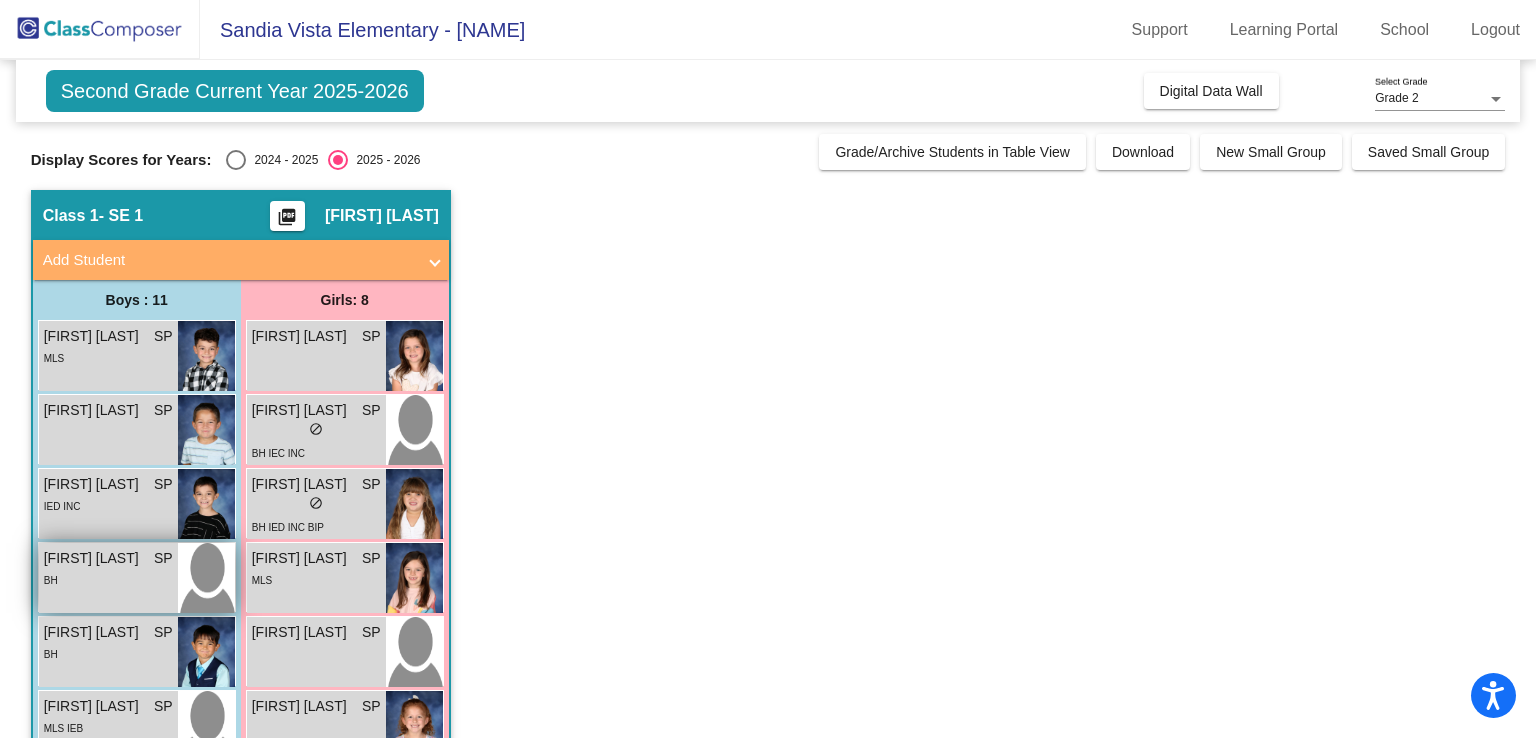 click on "[FIRST] [LAST]" at bounding box center [94, 558] 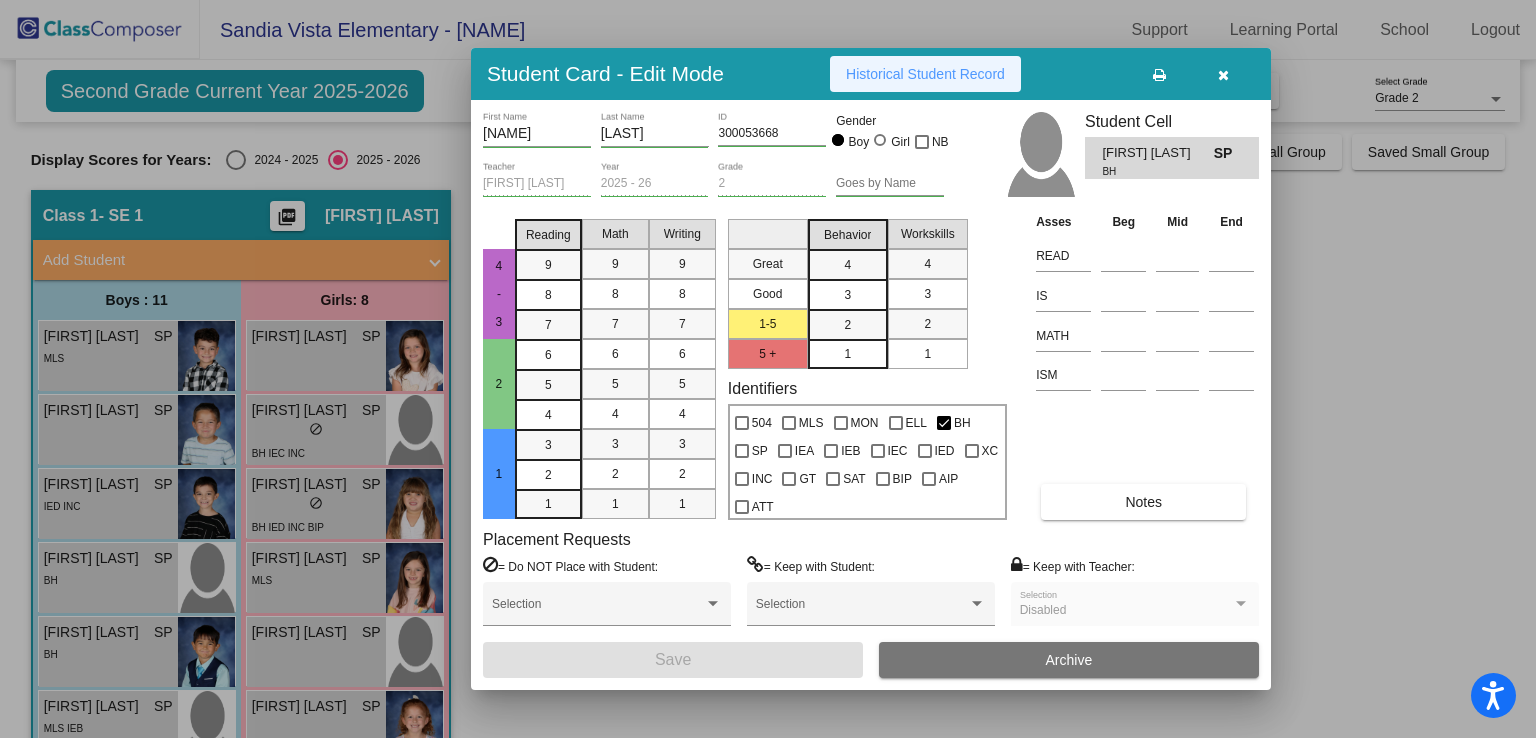 click on "Historical Student Record" at bounding box center [925, 74] 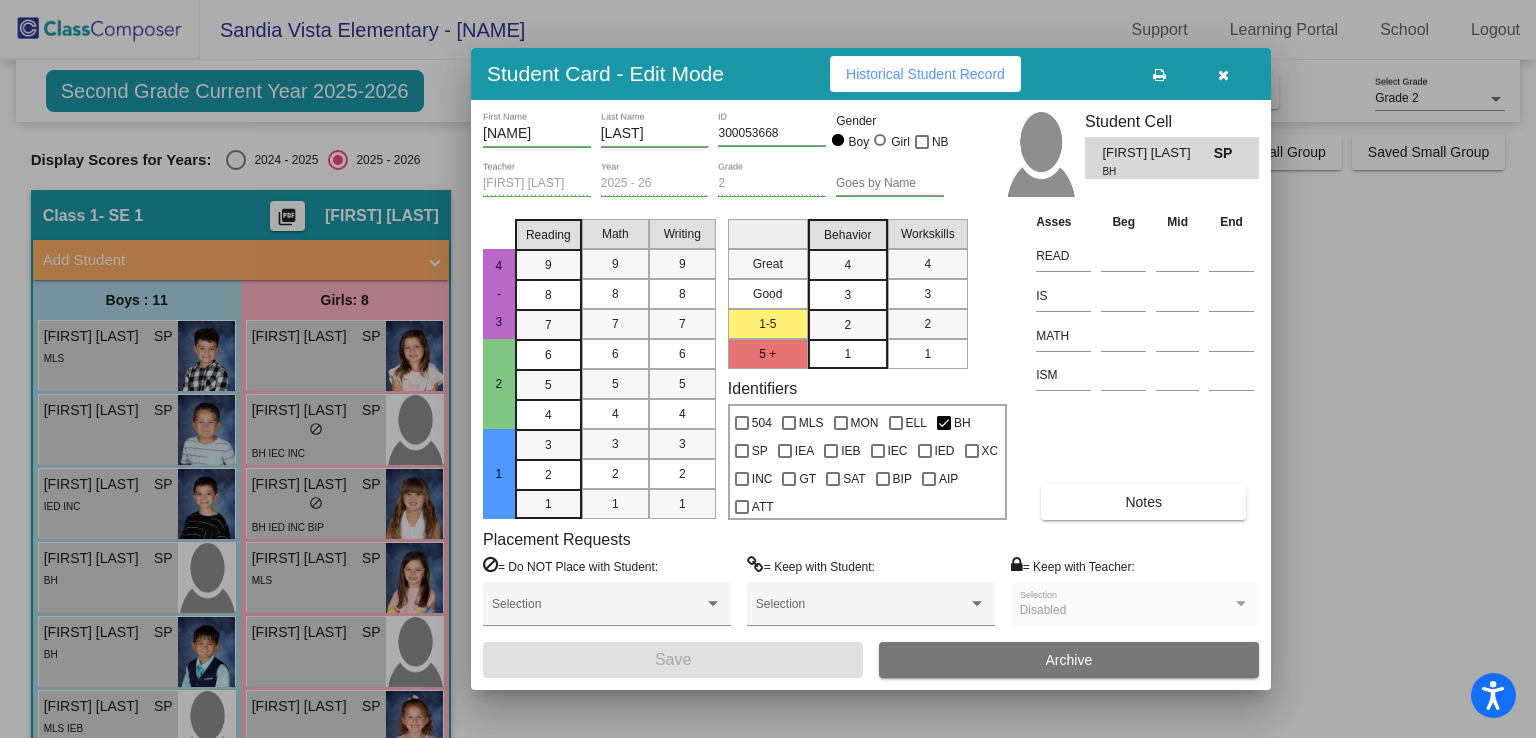 click at bounding box center (1223, 74) 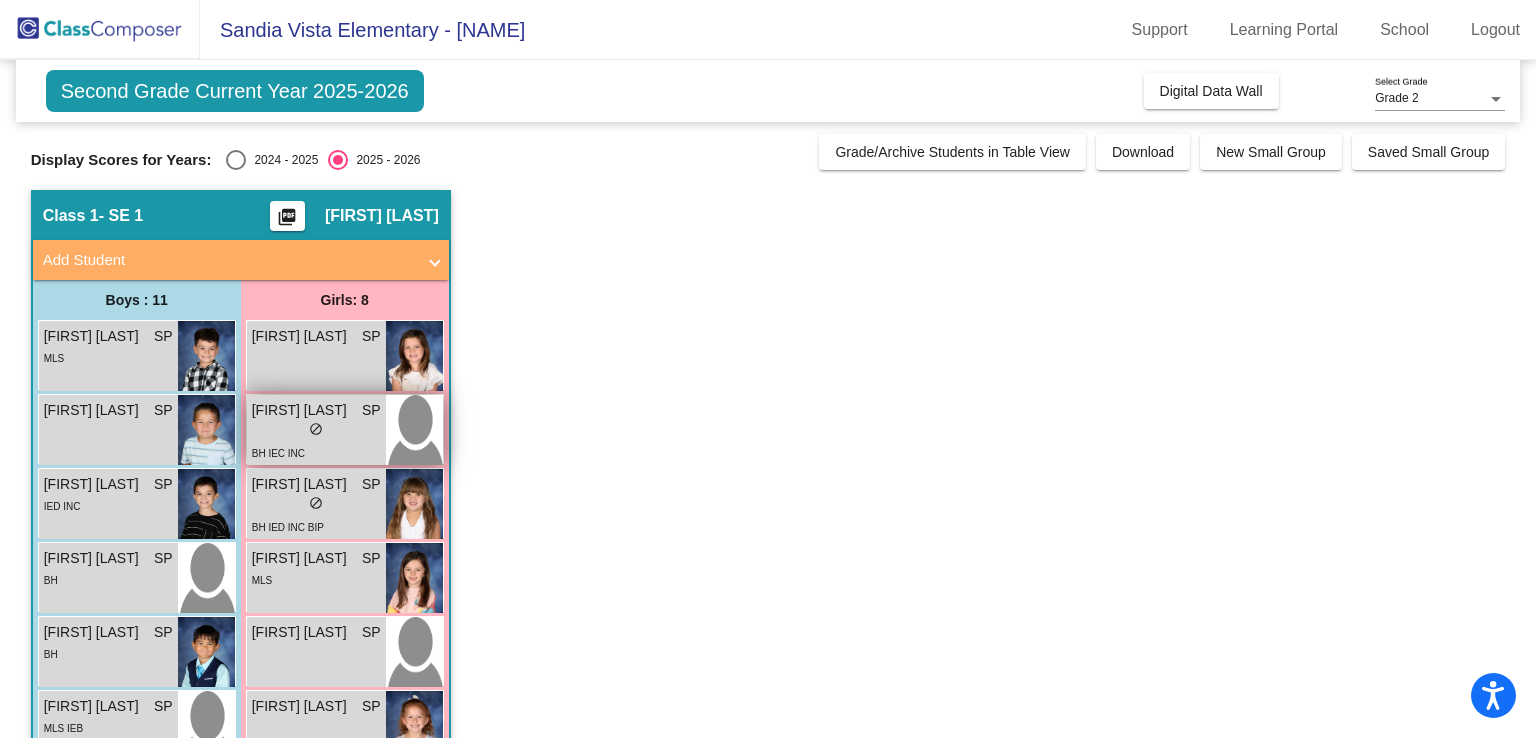 click on "BH IEC INC" at bounding box center (316, 452) 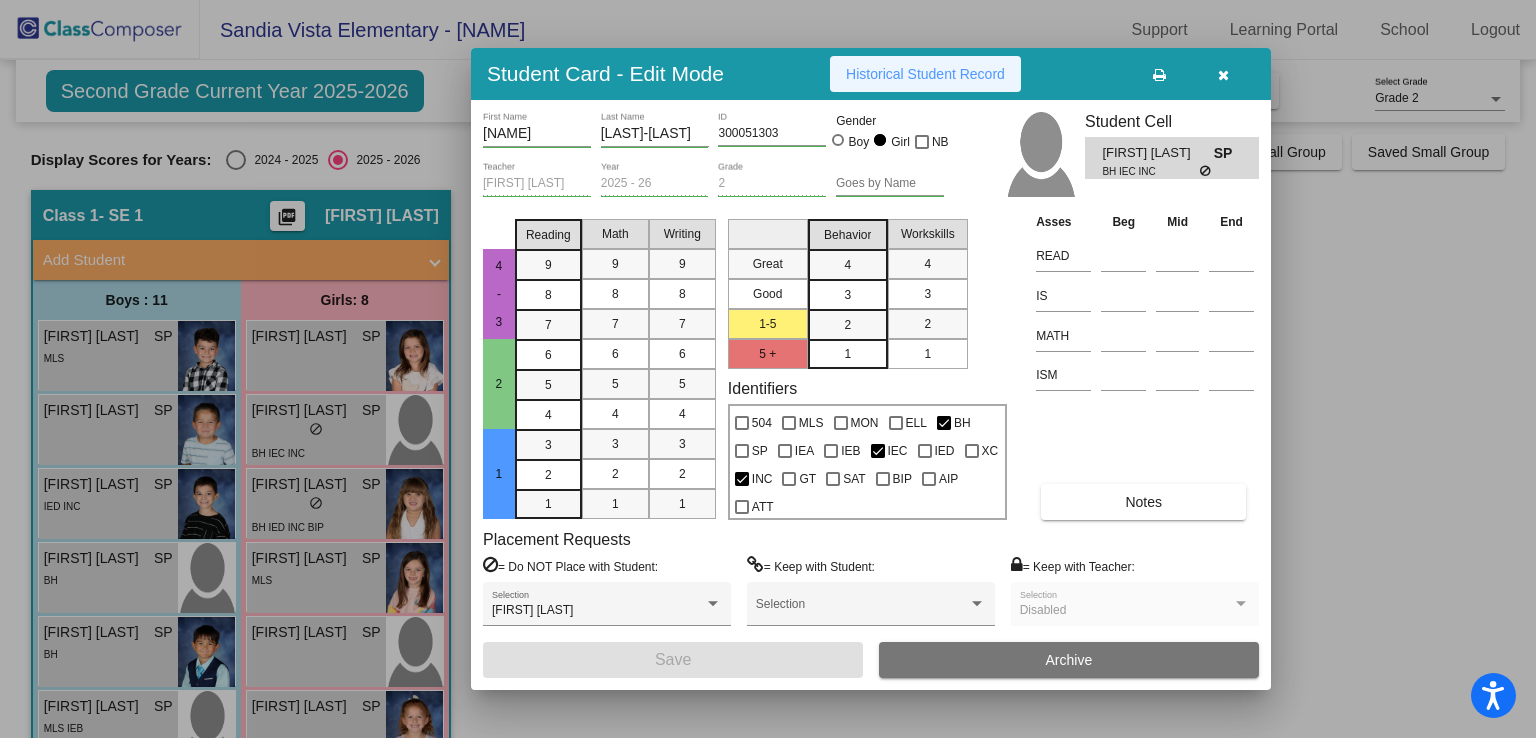 click on "Historical Student Record" at bounding box center (925, 74) 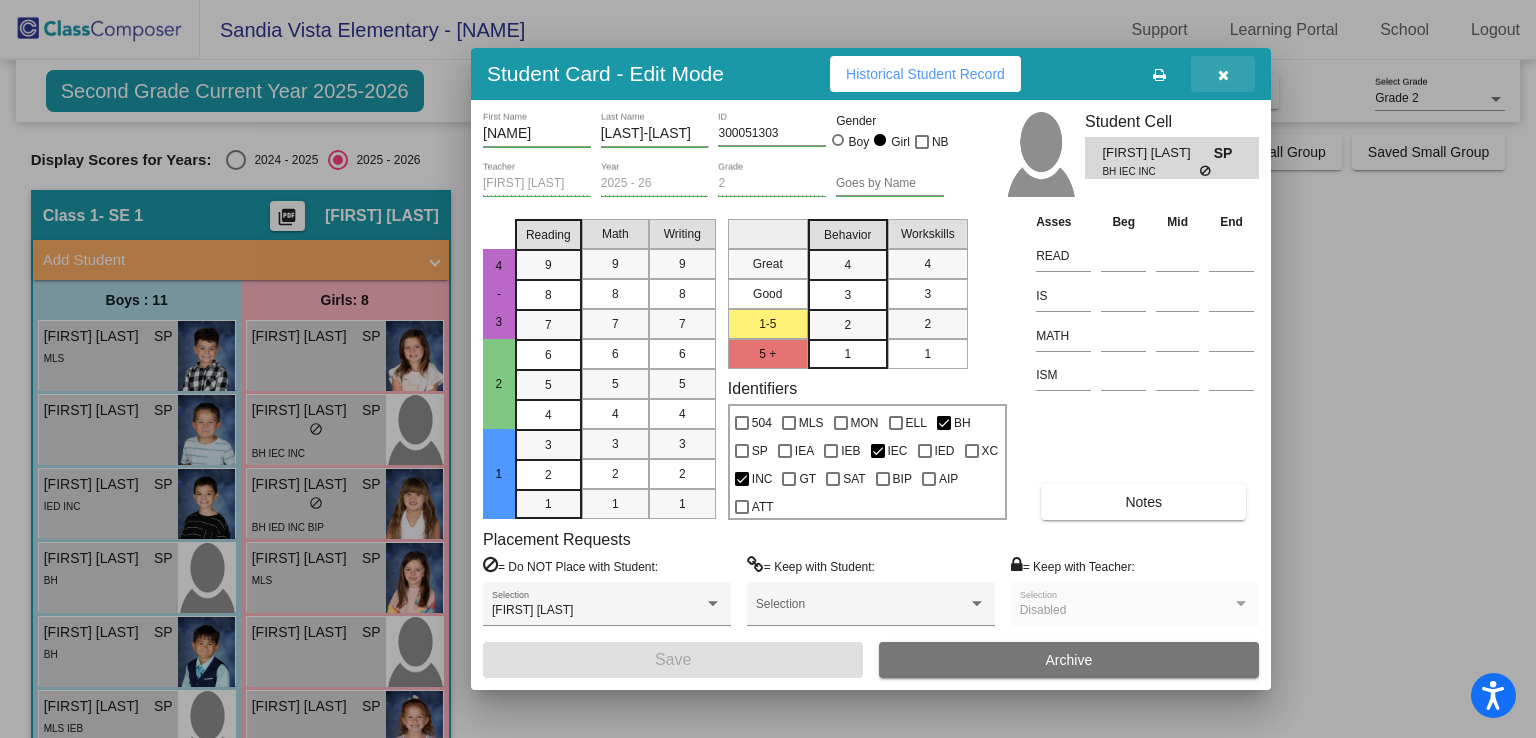 click at bounding box center [1223, 75] 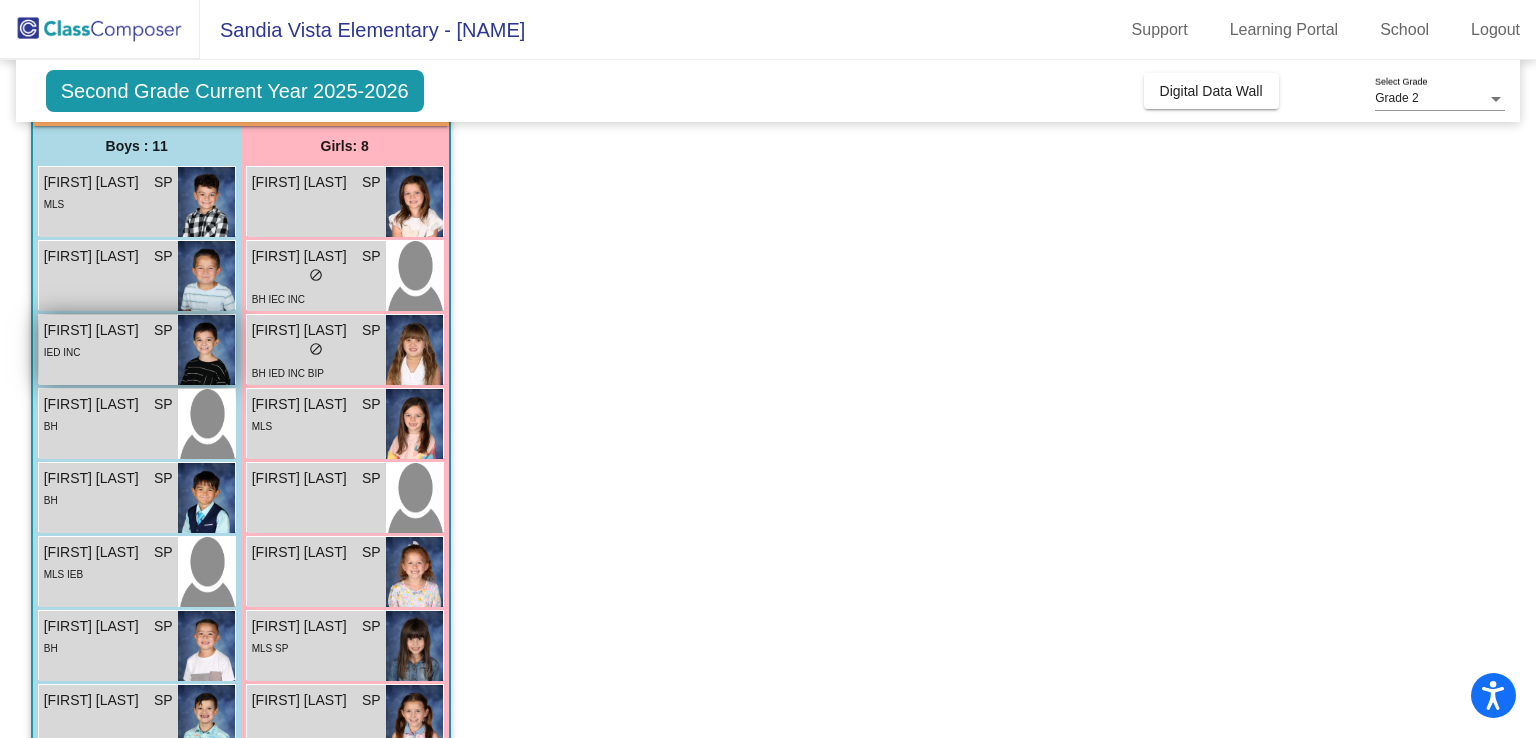 scroll, scrollTop: 153, scrollLeft: 0, axis: vertical 